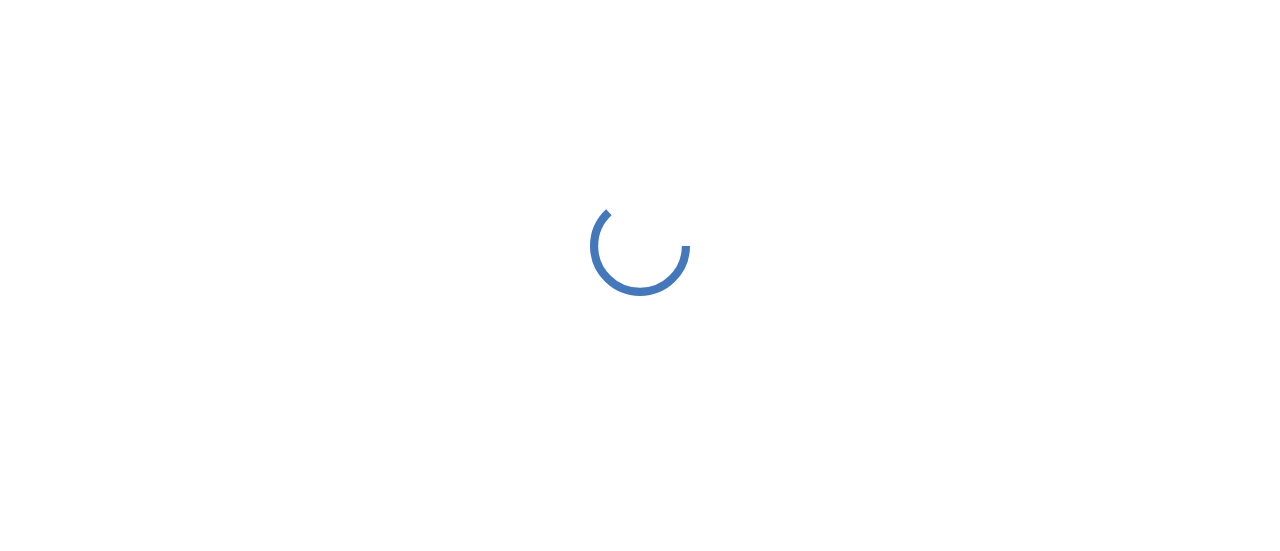 scroll, scrollTop: 0, scrollLeft: 0, axis: both 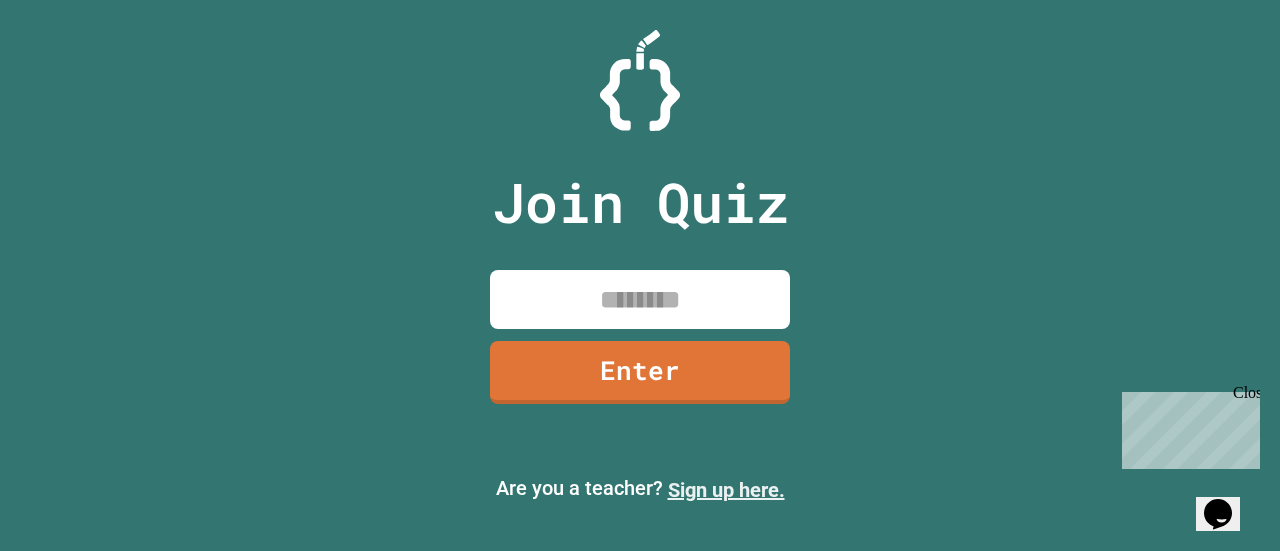 click on "Sign up here." at bounding box center (726, 490) 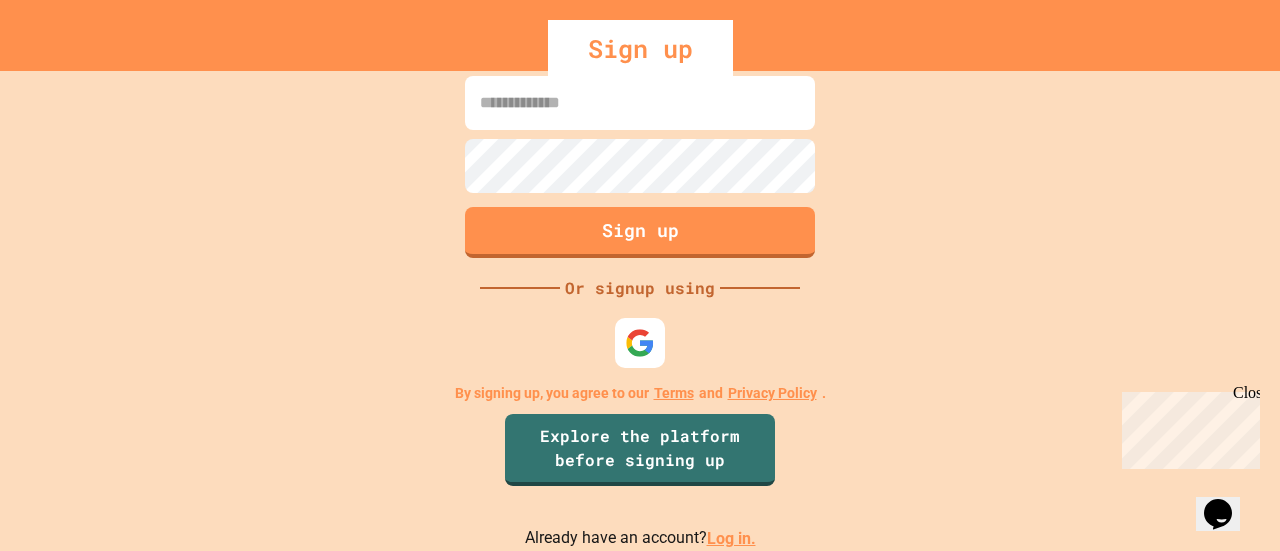 click at bounding box center [640, 103] 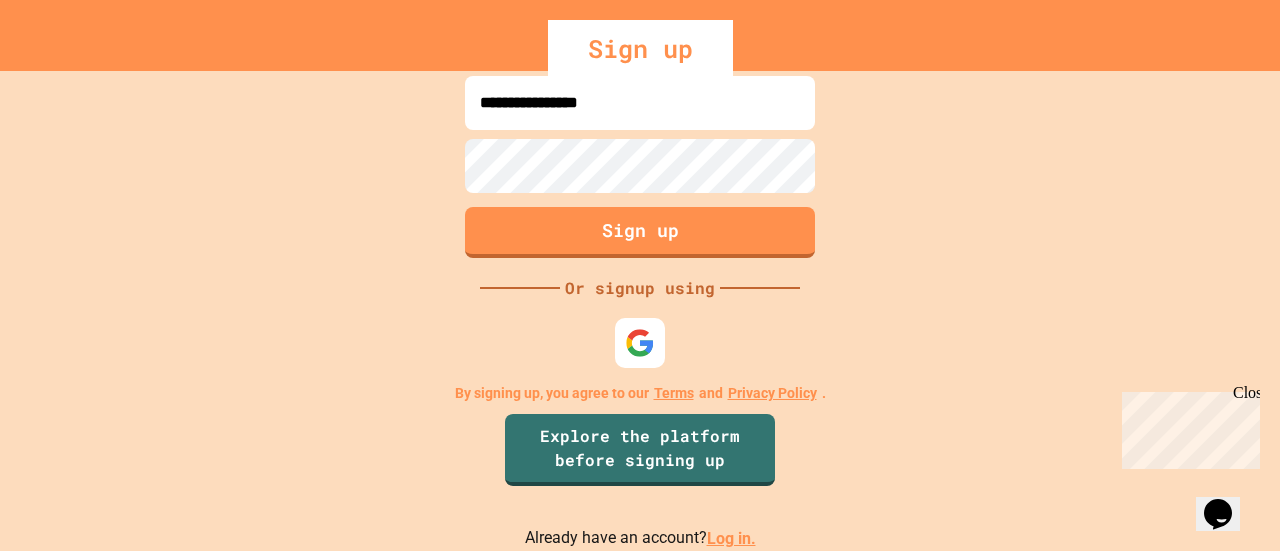 type on "**********" 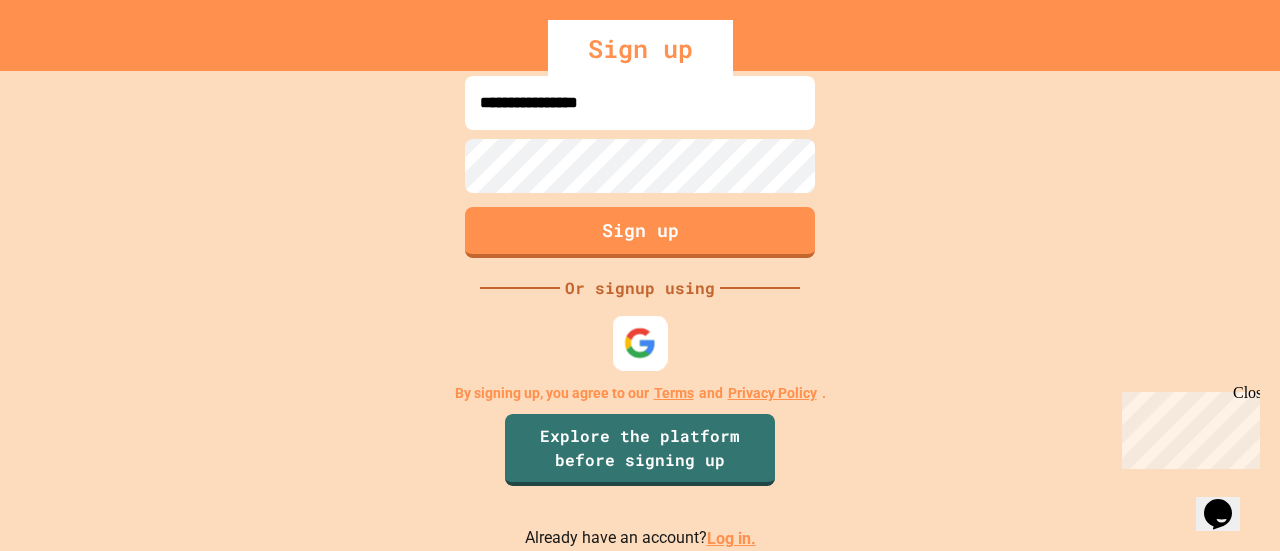 click at bounding box center (640, 343) 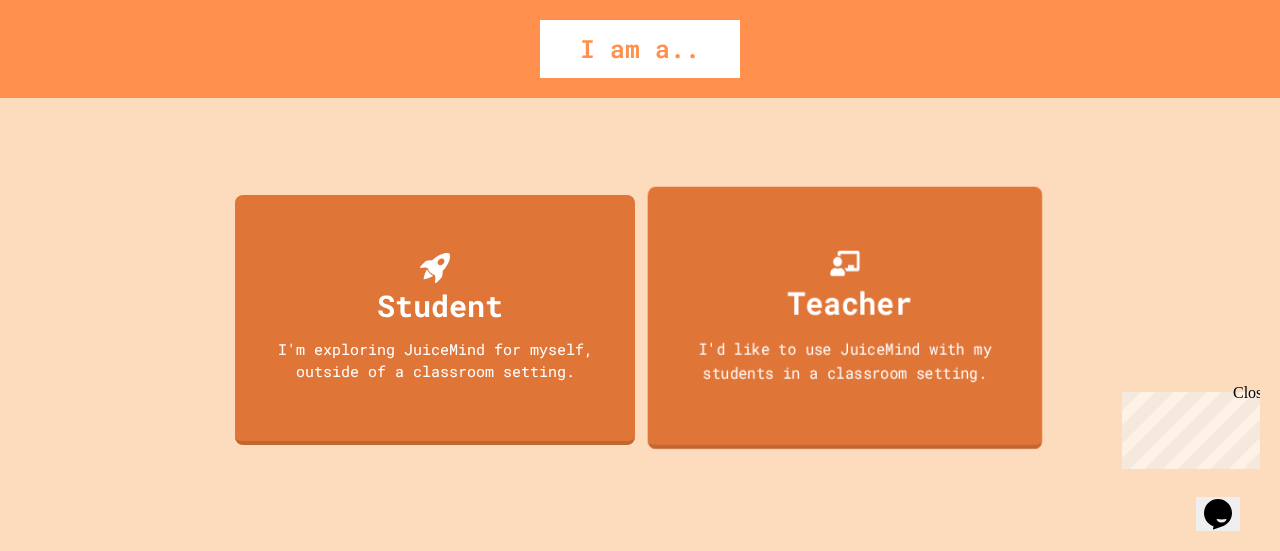 click on "Teacher" at bounding box center (850, 302) 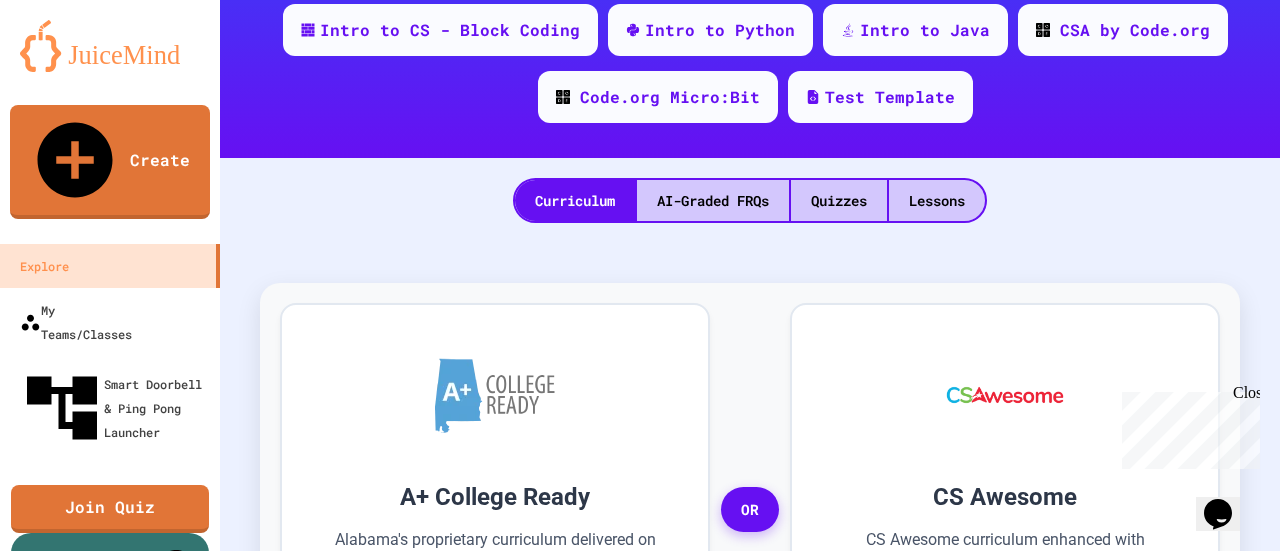 scroll, scrollTop: 0, scrollLeft: 0, axis: both 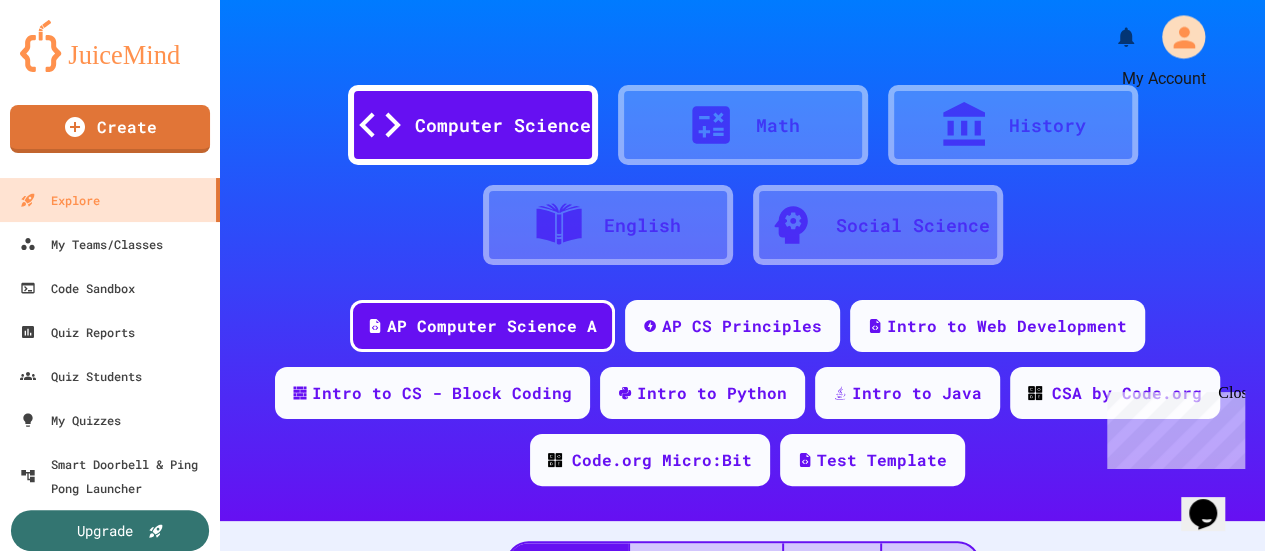 click 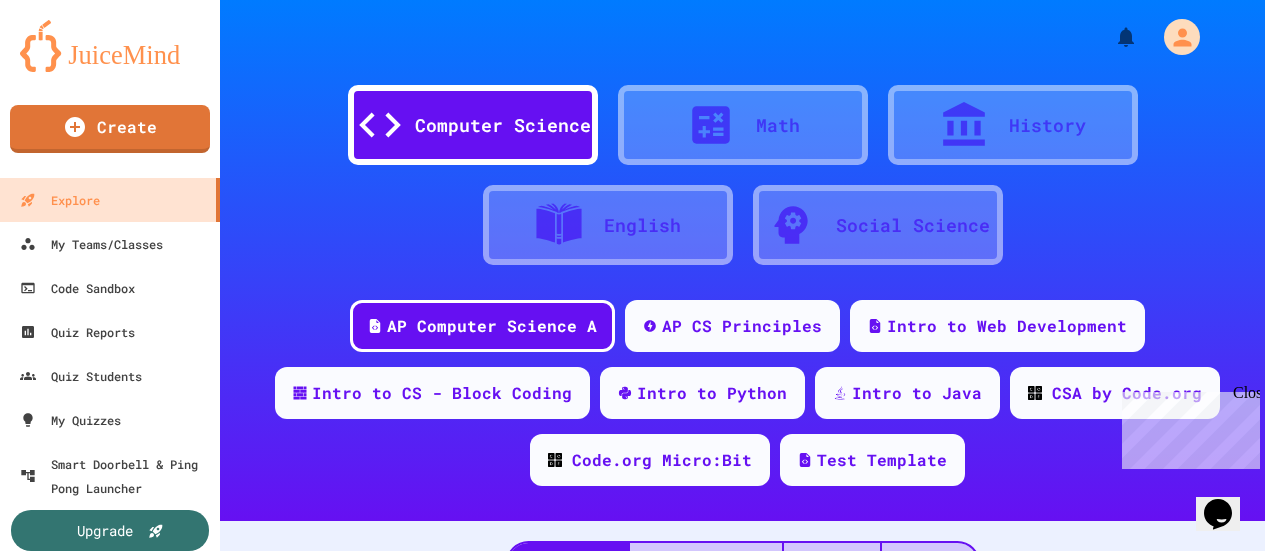 click on "Logout" at bounding box center [642, 1673] 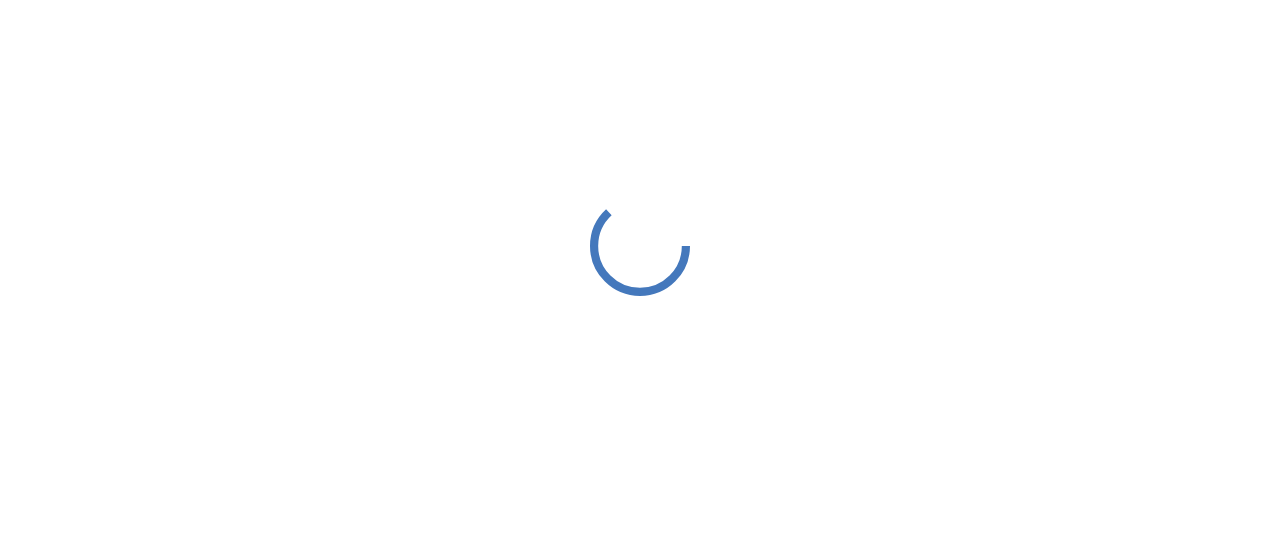 scroll, scrollTop: 0, scrollLeft: 0, axis: both 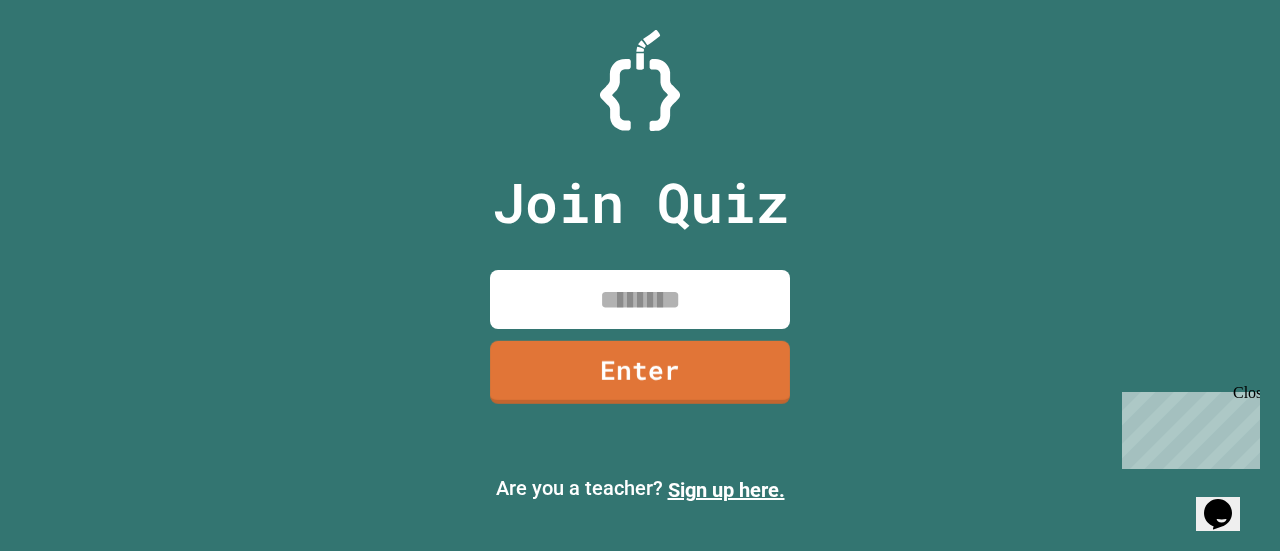 click at bounding box center [640, 299] 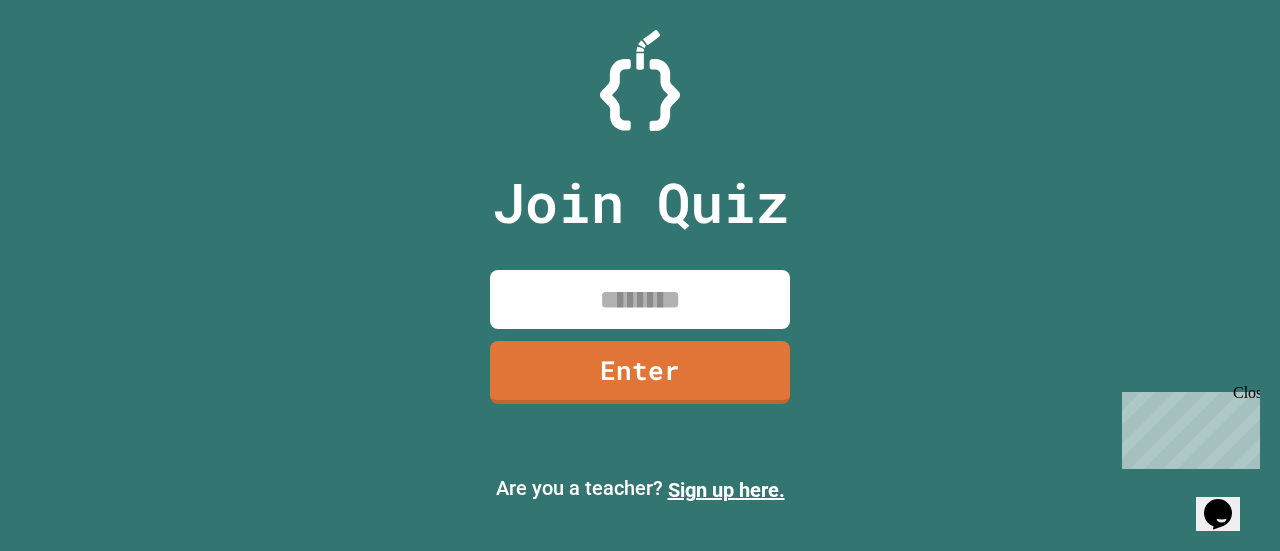 paste on "********" 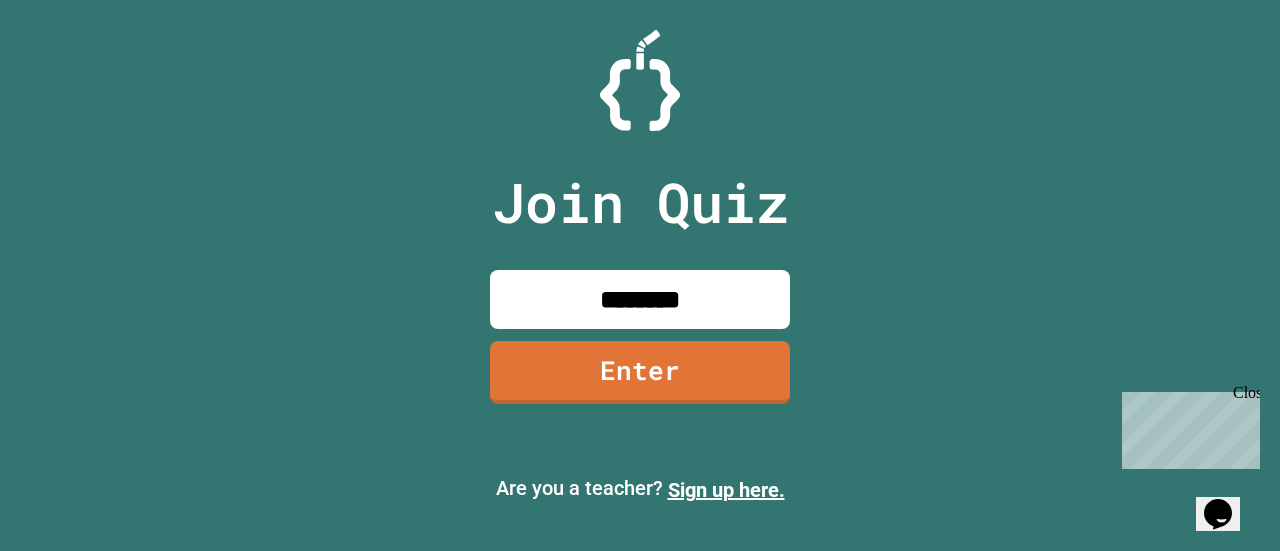 type on "********" 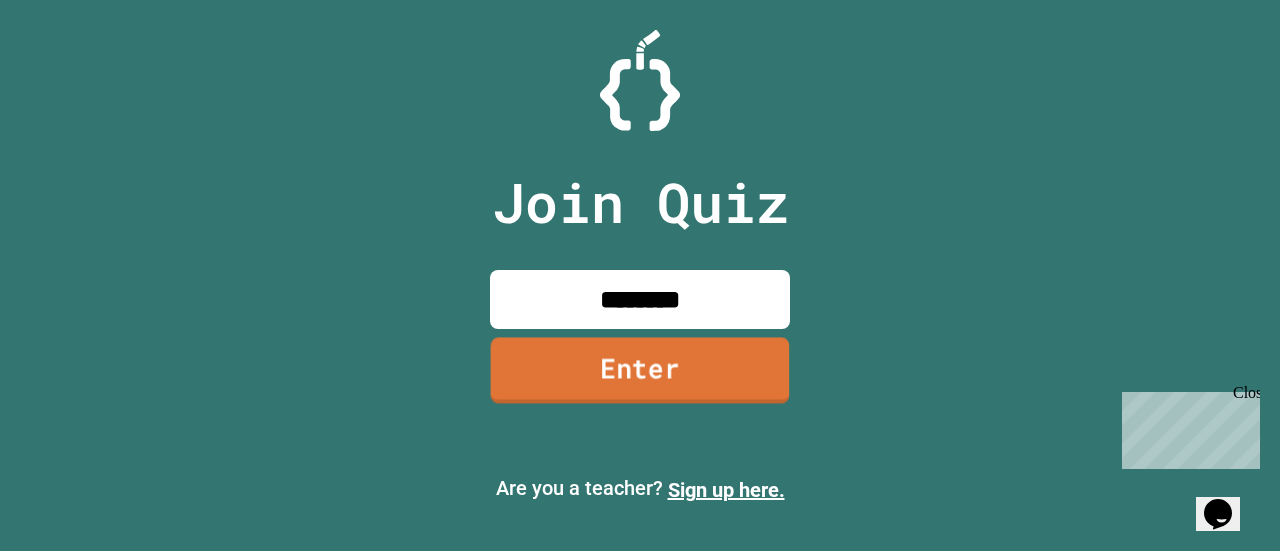 click on "Enter" at bounding box center [640, 370] 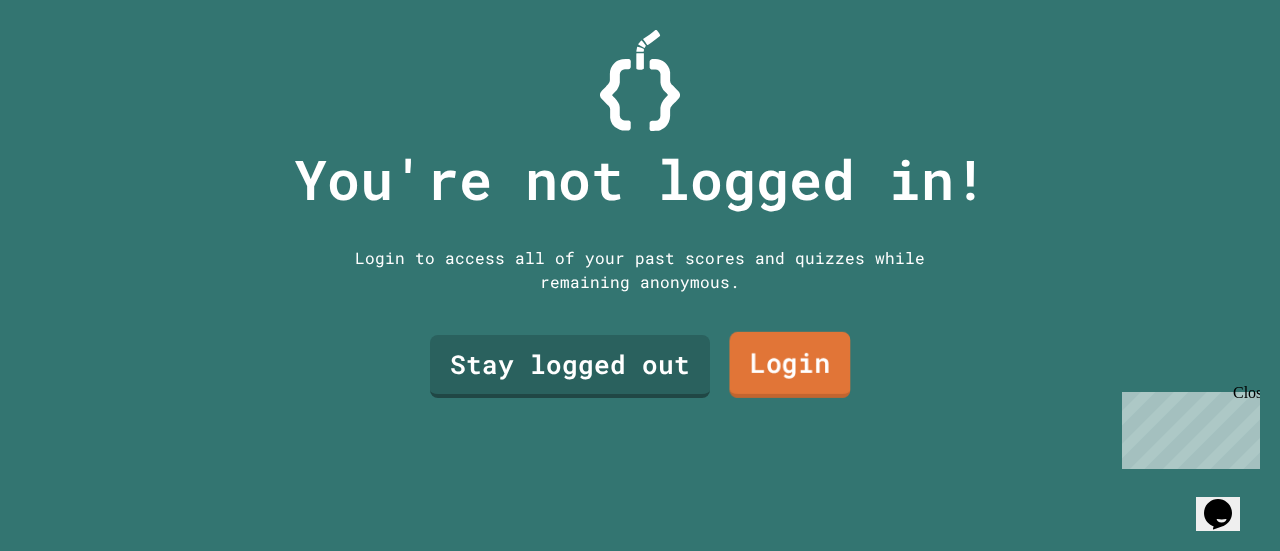 click on "Login" at bounding box center [789, 365] 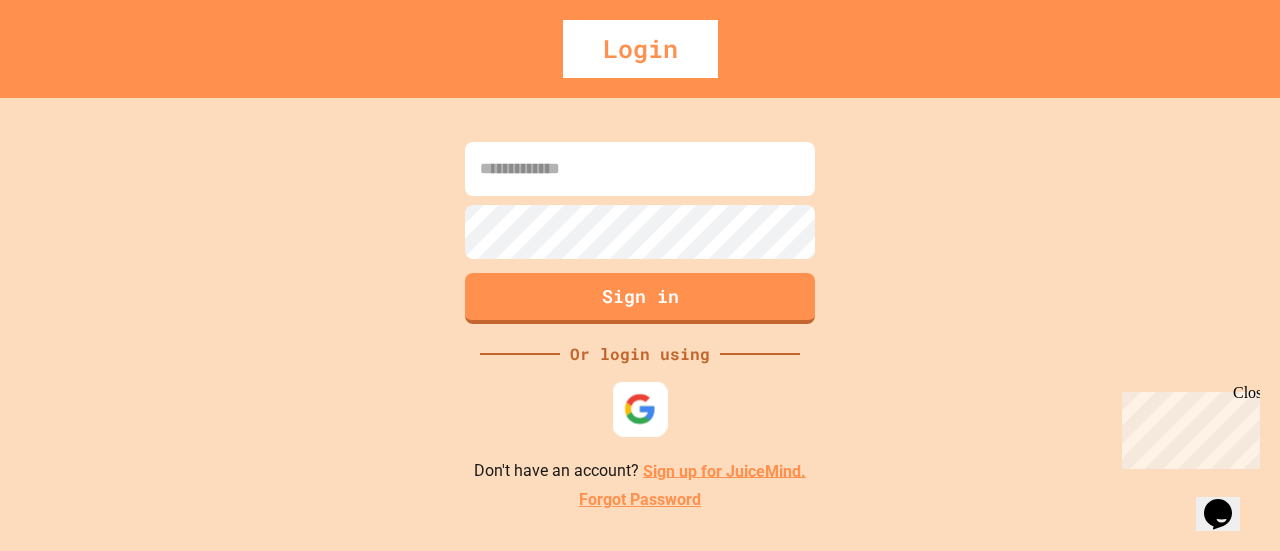 click at bounding box center [640, 408] 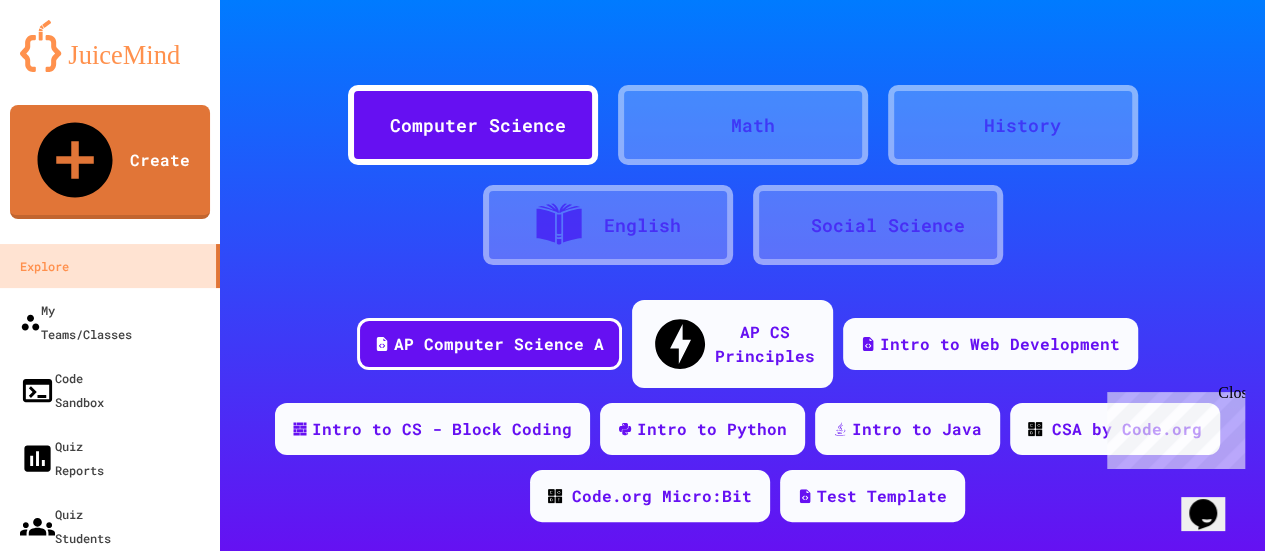 click on "Computer Science" at bounding box center (473, 125) 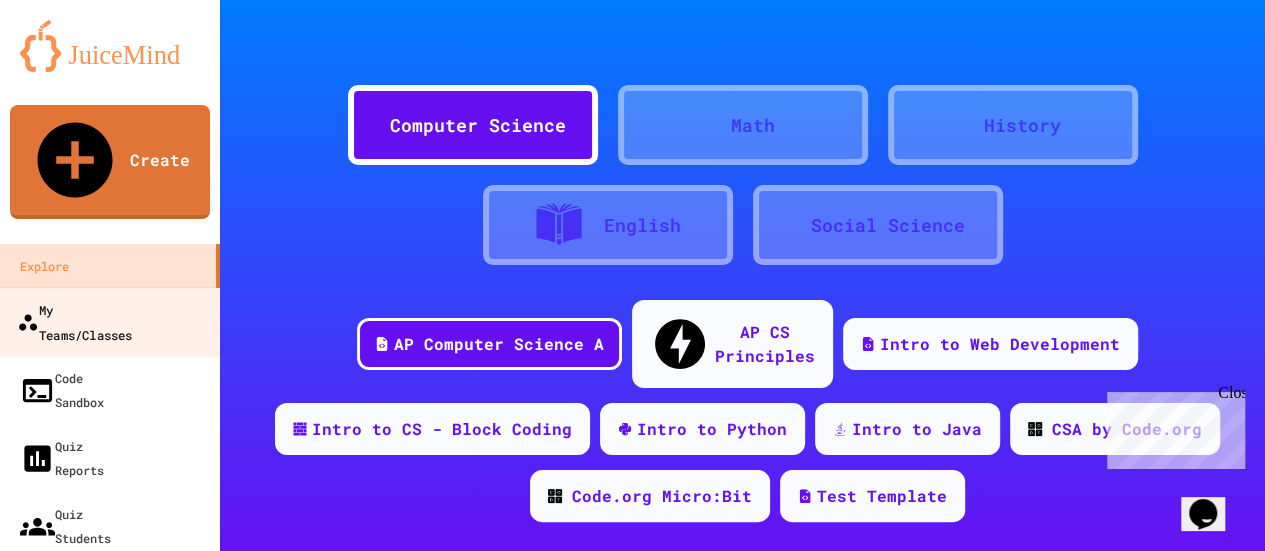 scroll, scrollTop: 20, scrollLeft: 0, axis: vertical 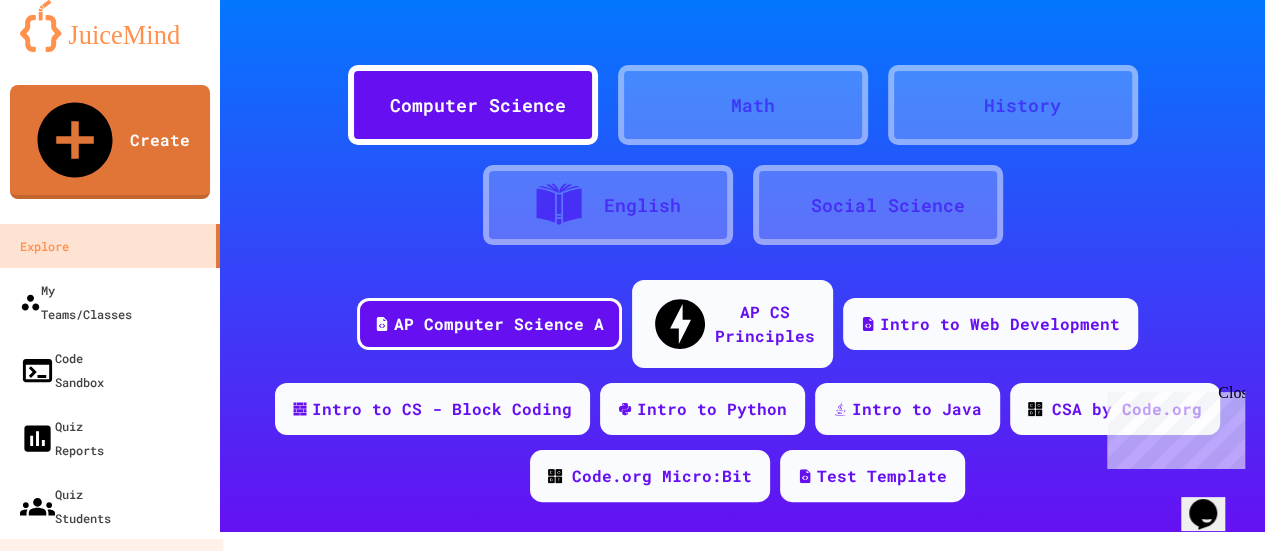click on "My Quizzes" at bounding box center [53, 573] 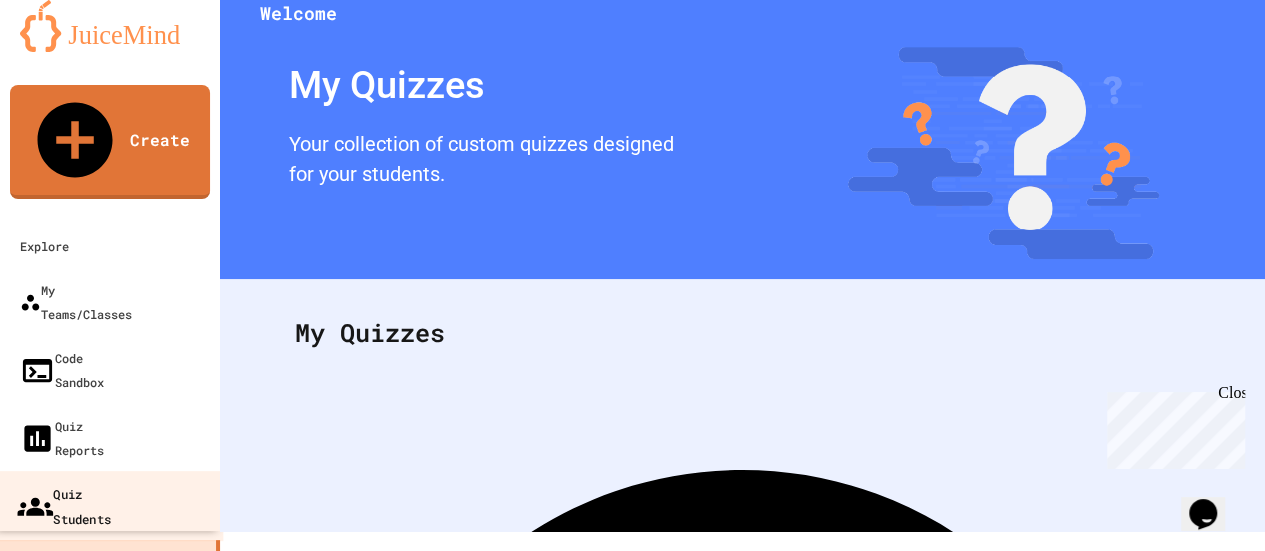 click on "Quiz Students" at bounding box center [64, 505] 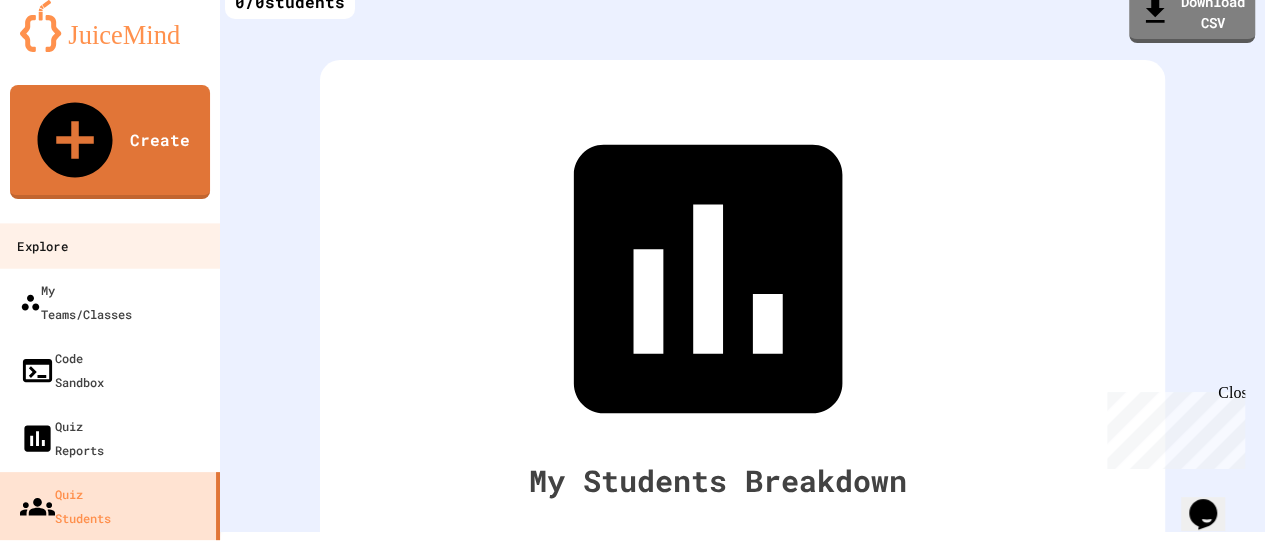 click on "Explore" at bounding box center (42, 246) 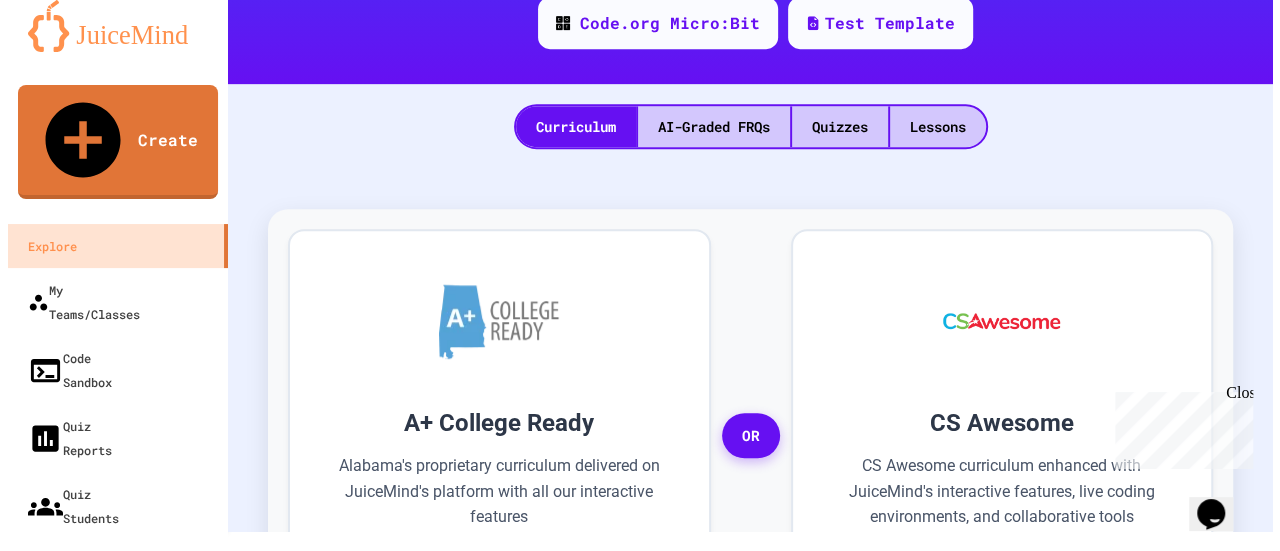 scroll, scrollTop: 0, scrollLeft: 0, axis: both 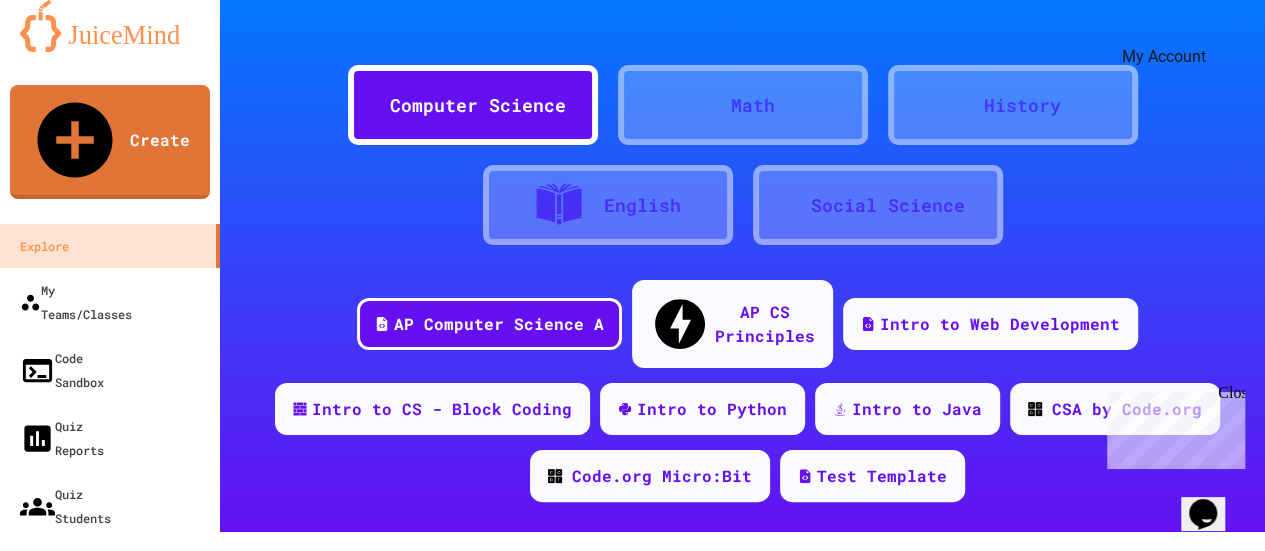 click 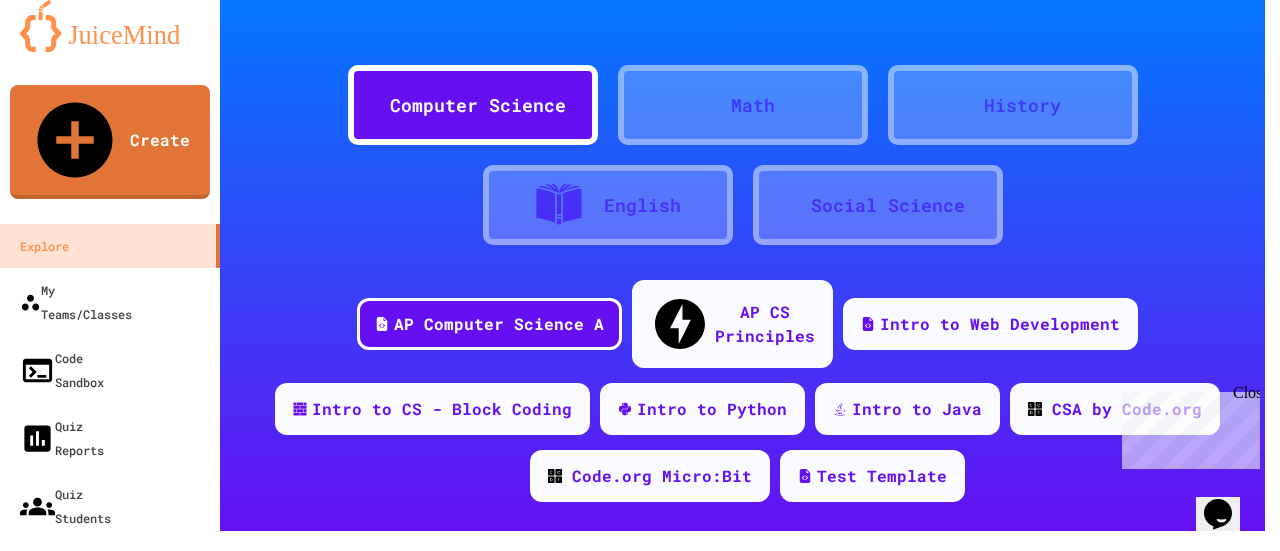 click on "Logout" at bounding box center (642, 1970) 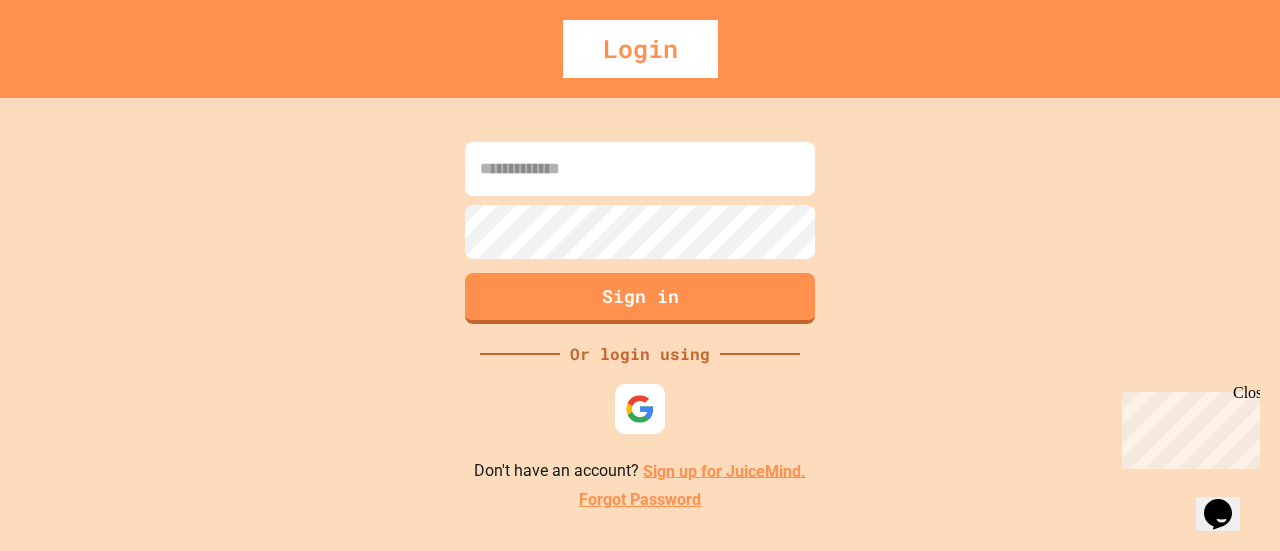 scroll, scrollTop: 0, scrollLeft: 0, axis: both 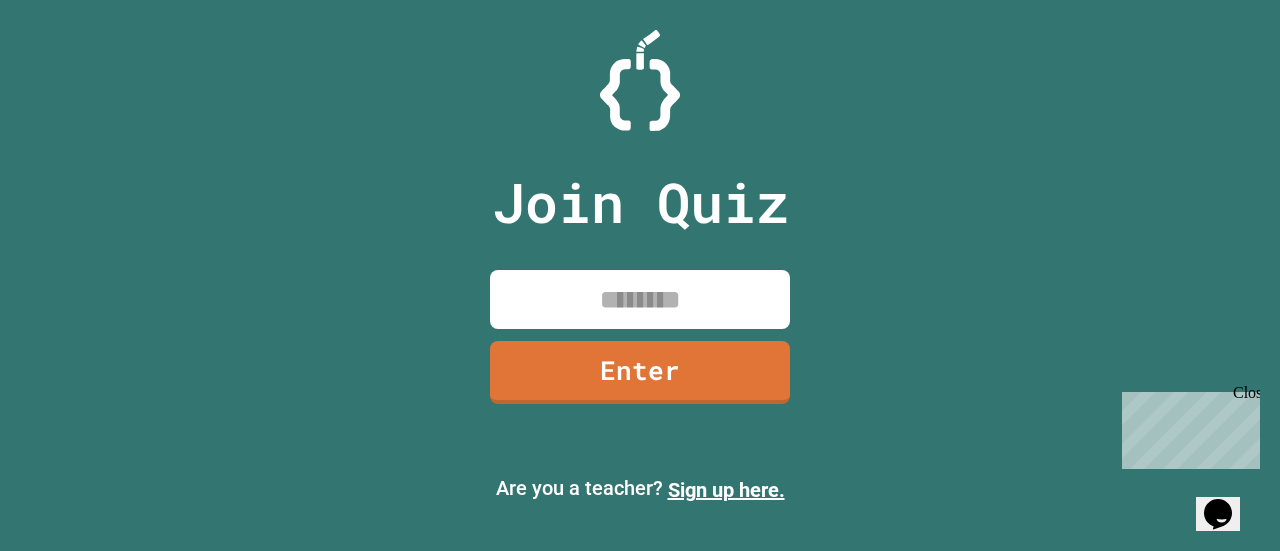 click at bounding box center [640, 299] 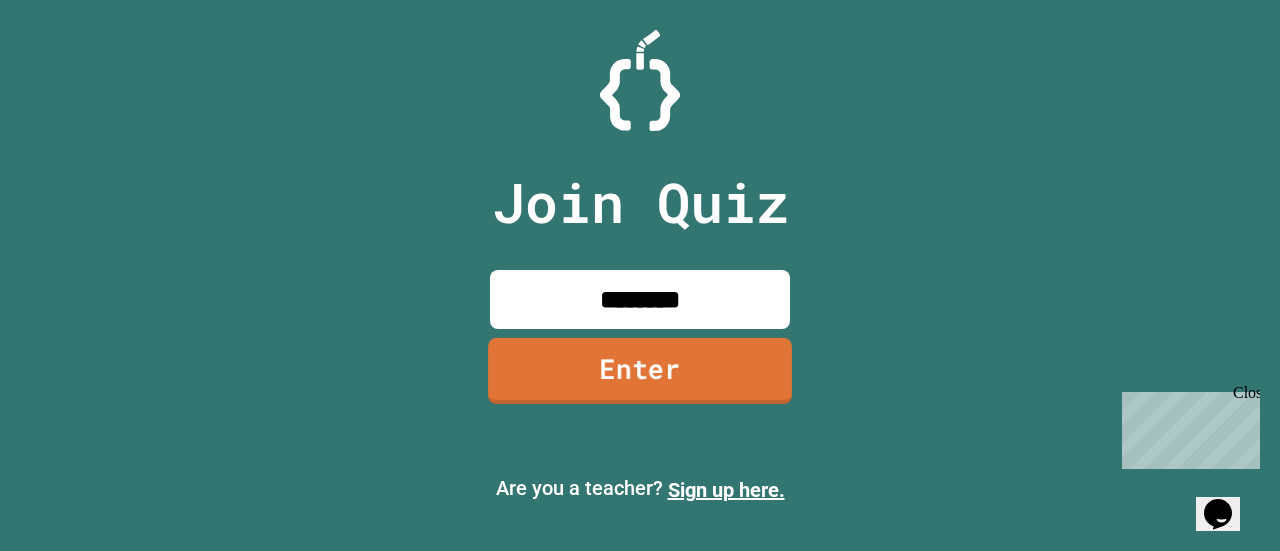 type on "********" 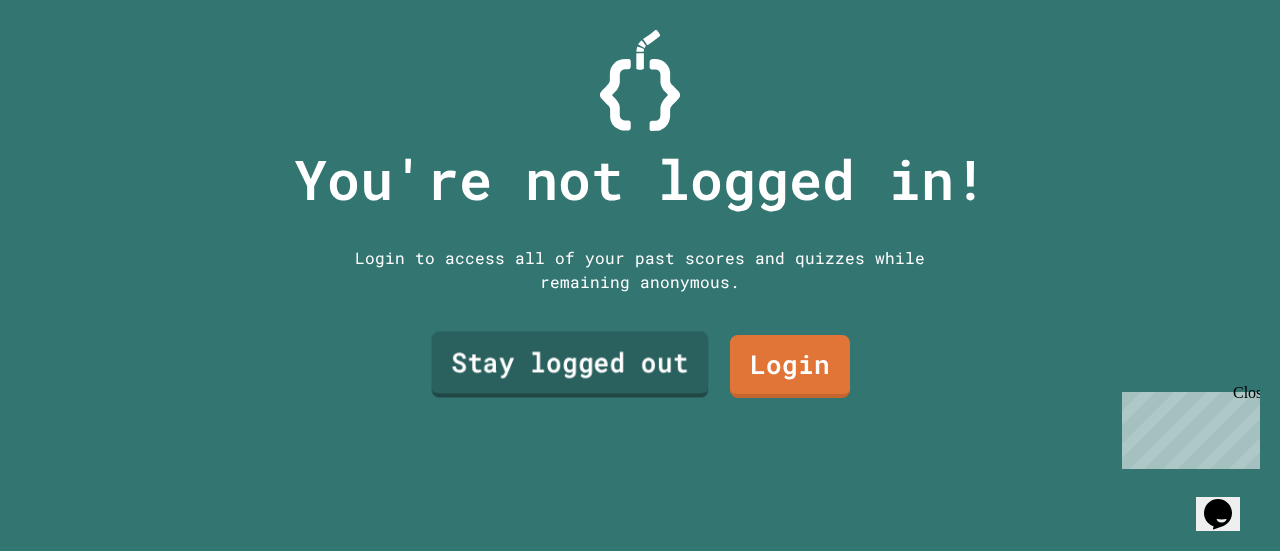 click on "Stay logged out" at bounding box center (569, 365) 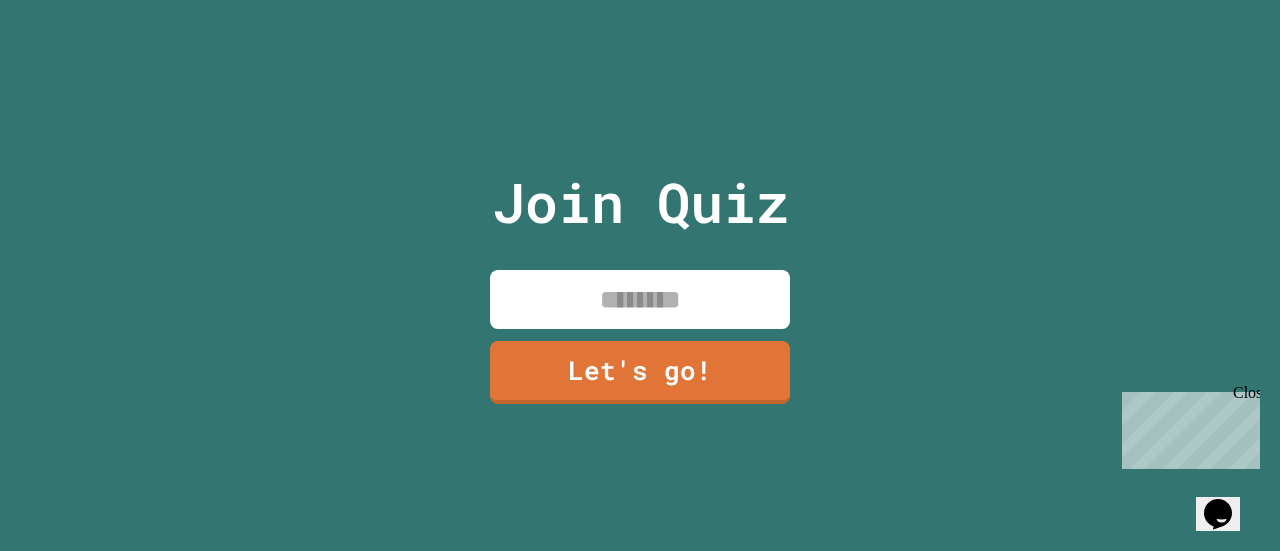 click at bounding box center (640, 299) 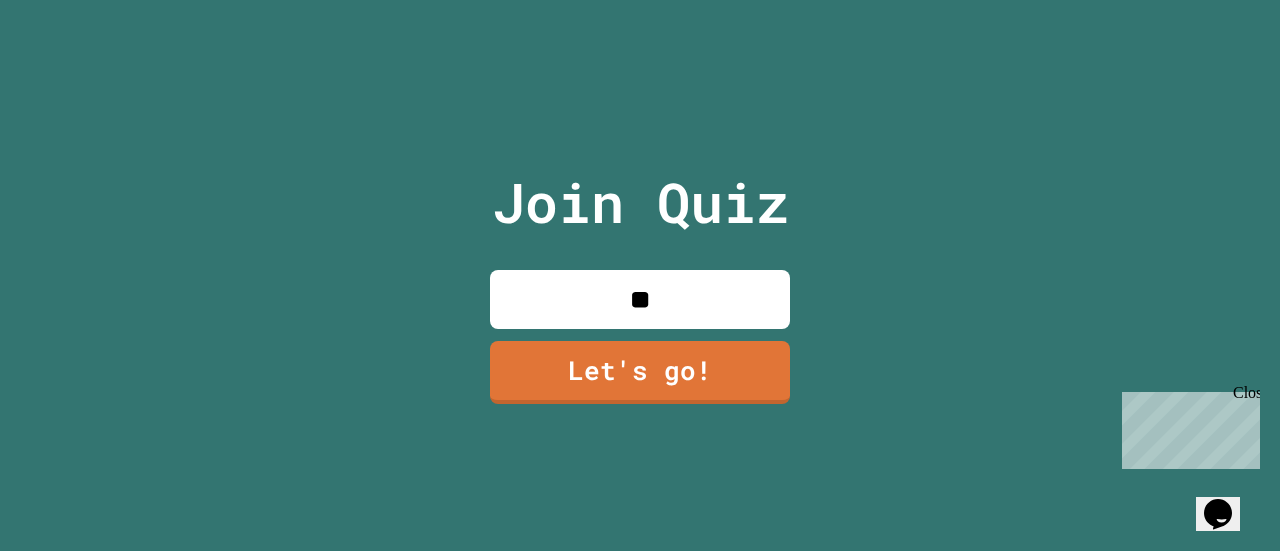 type on "*" 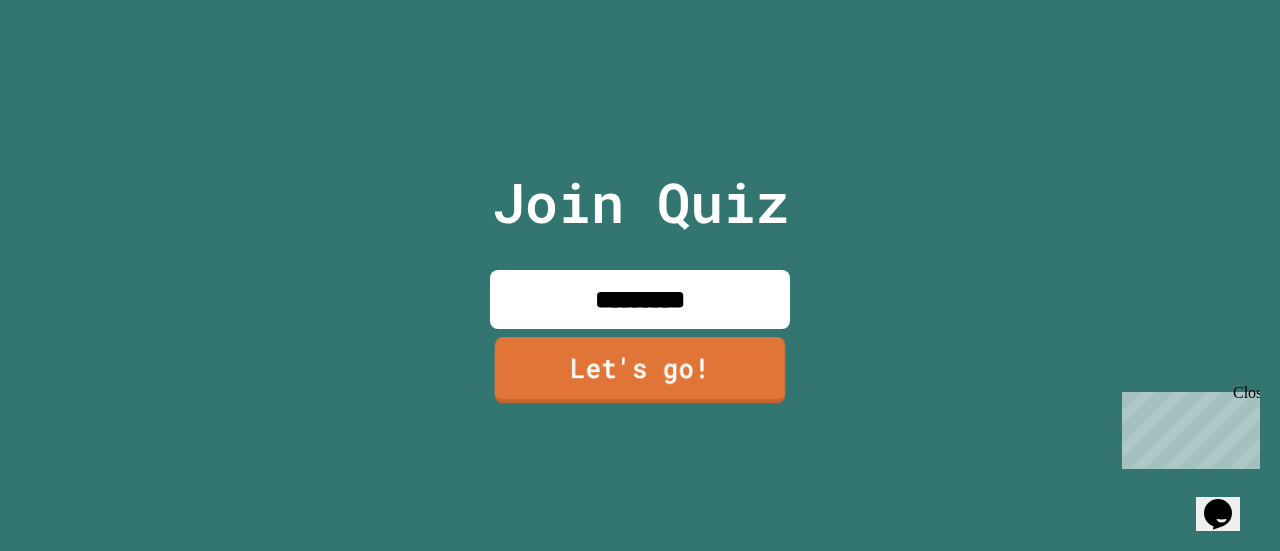 type on "*********" 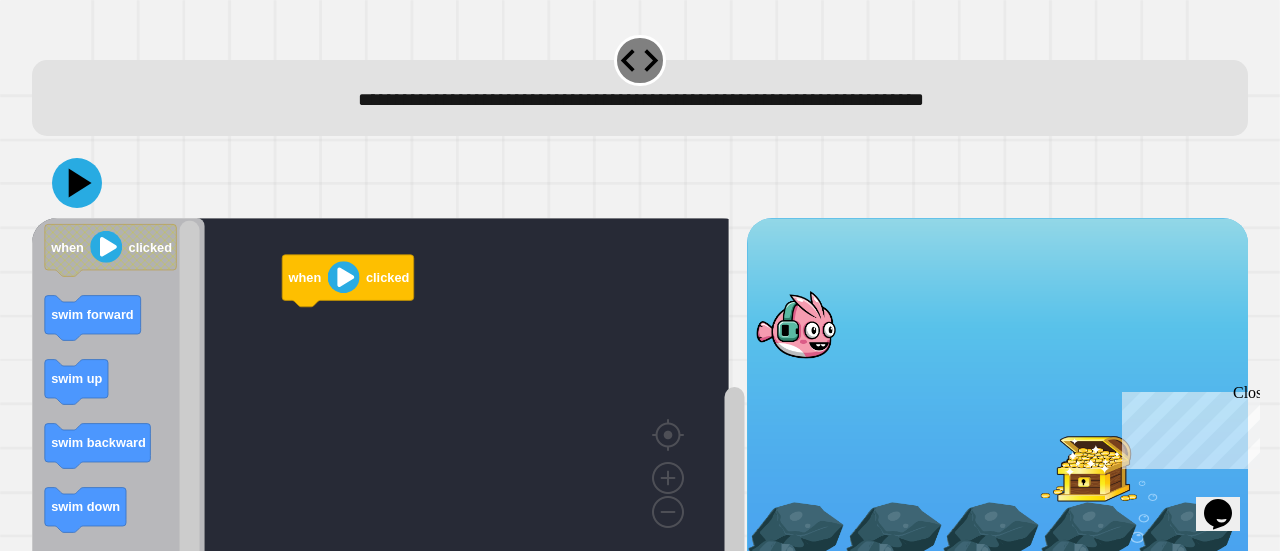 scroll, scrollTop: 0, scrollLeft: 0, axis: both 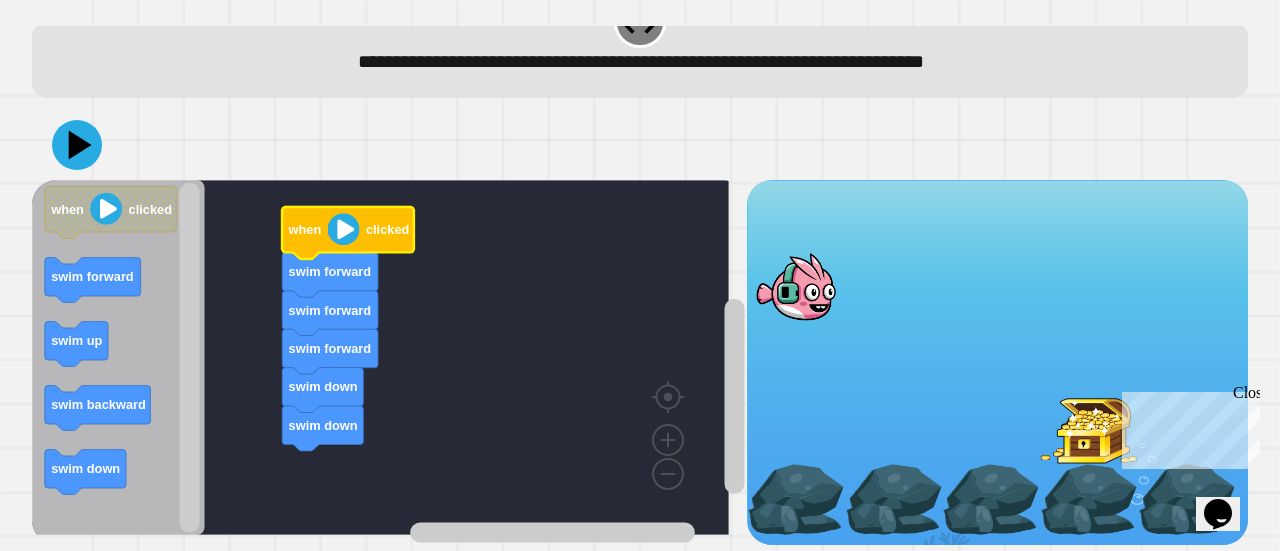 click 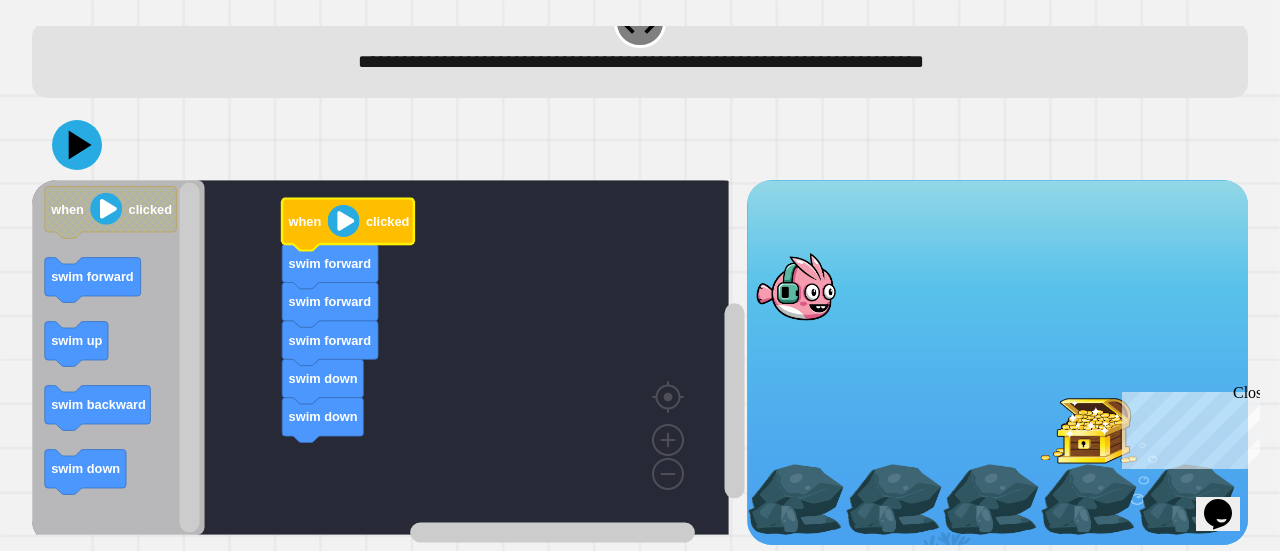 click 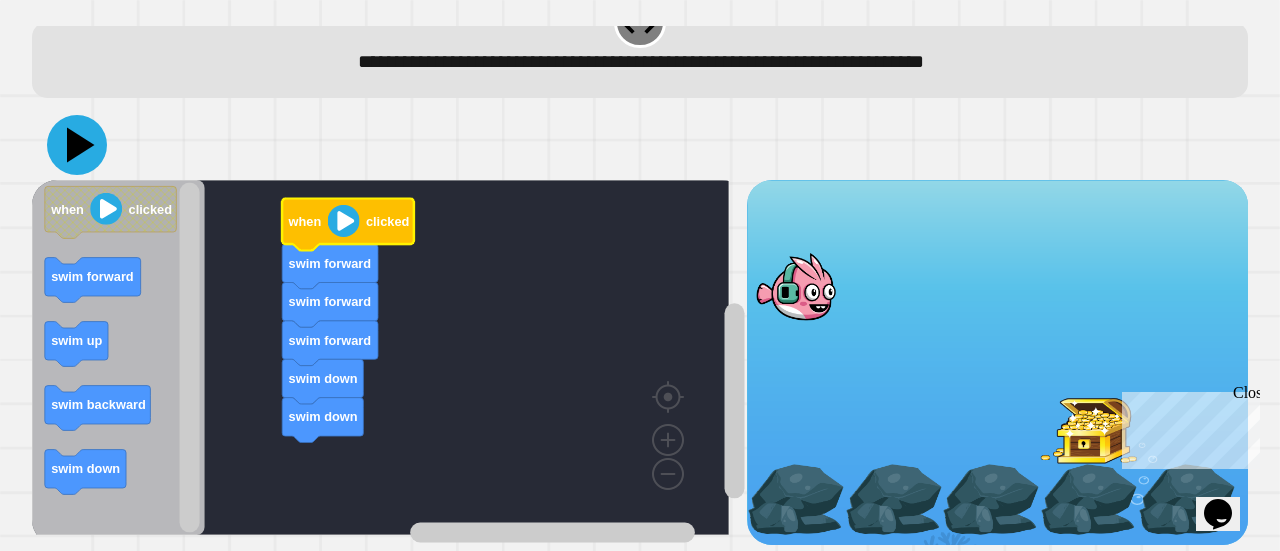 click 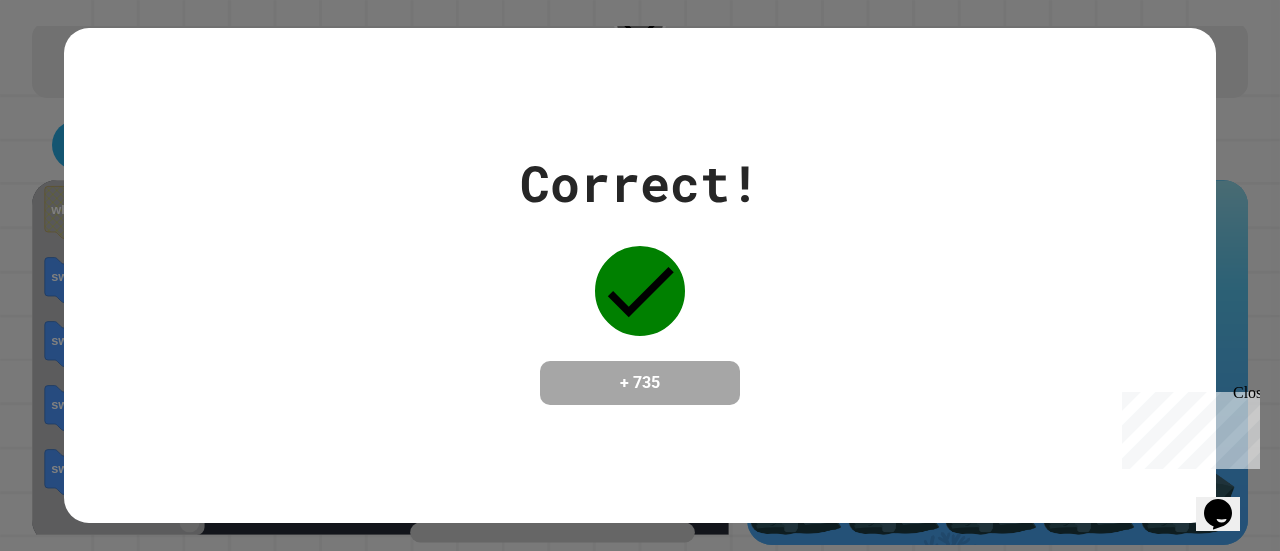 click 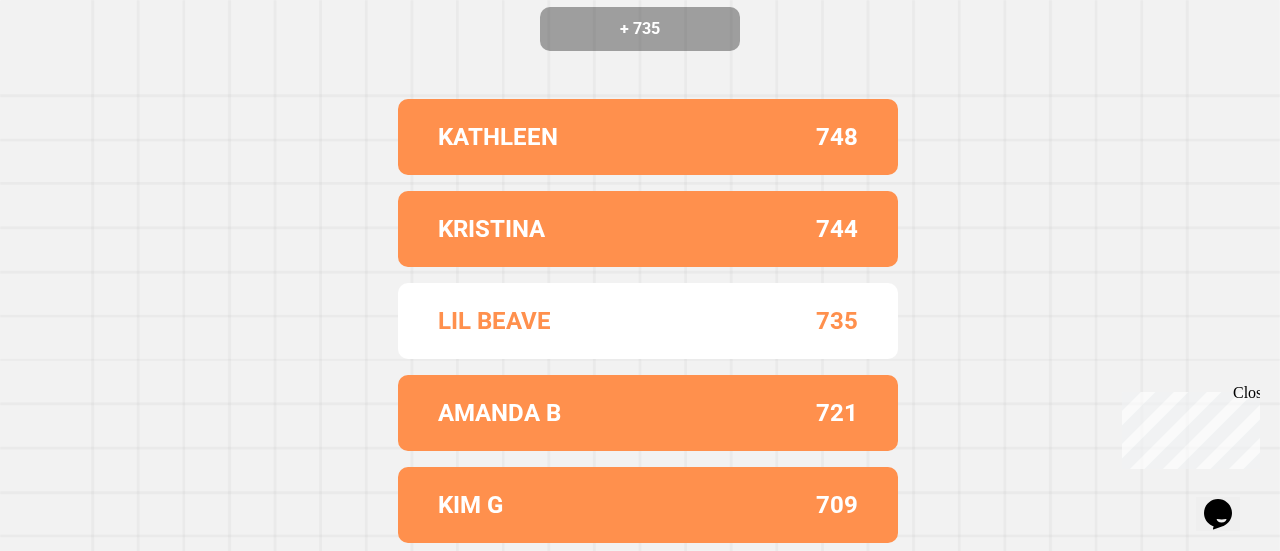 scroll, scrollTop: 0, scrollLeft: 0, axis: both 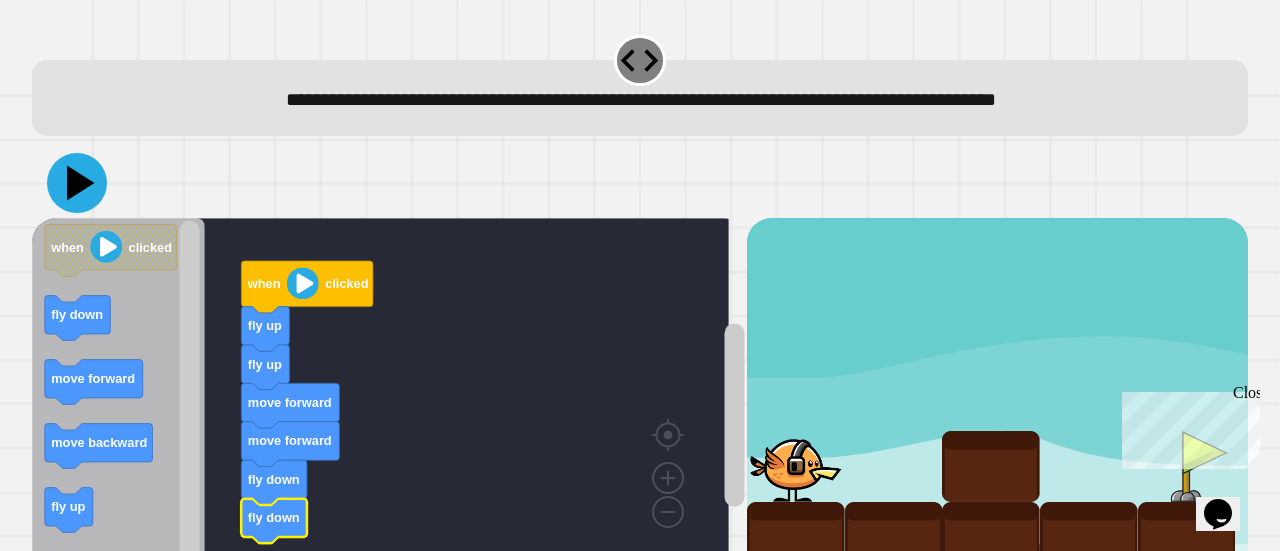 click 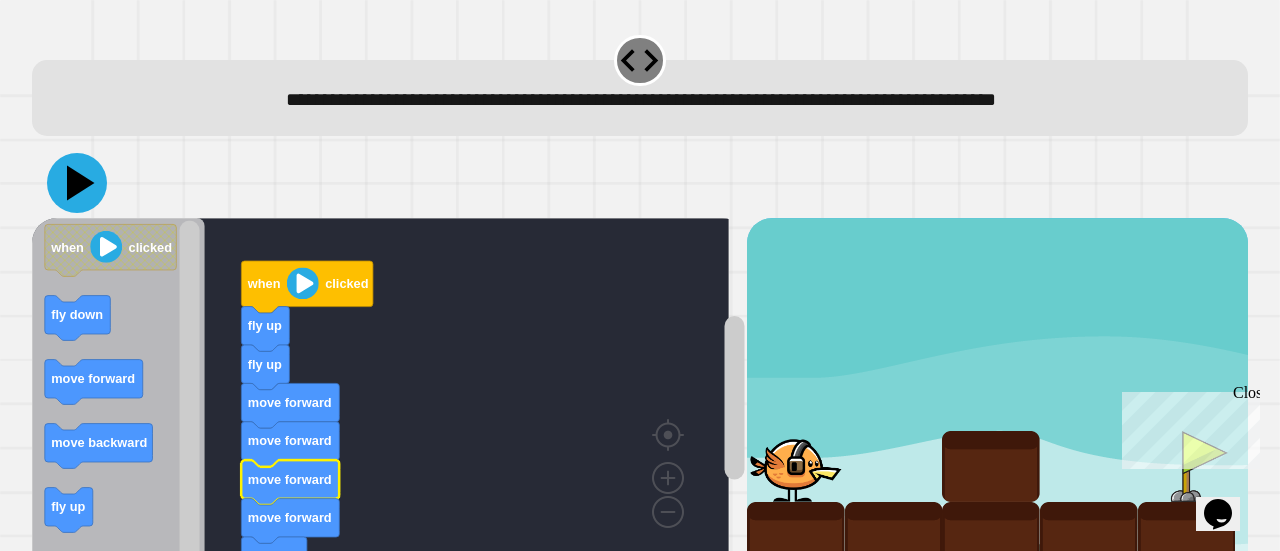click 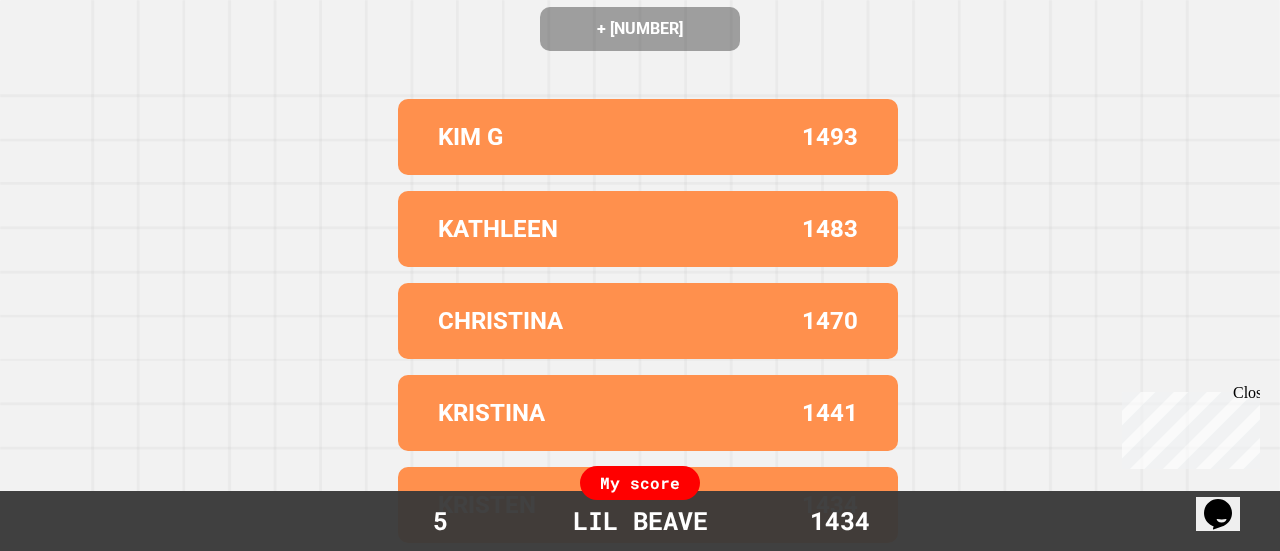 scroll, scrollTop: 280, scrollLeft: 0, axis: vertical 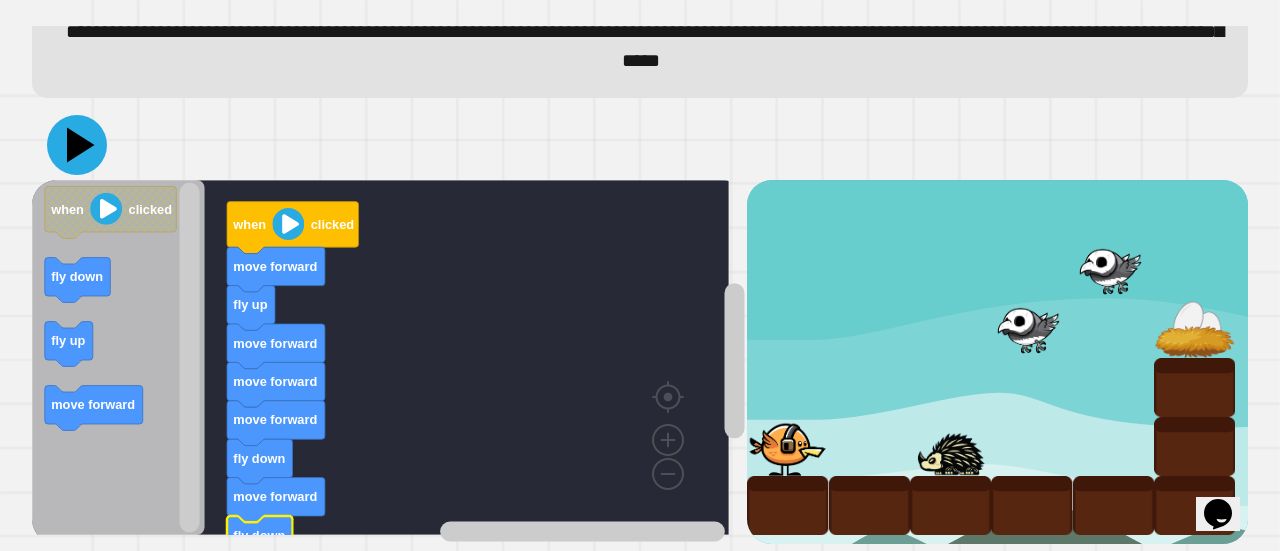 click 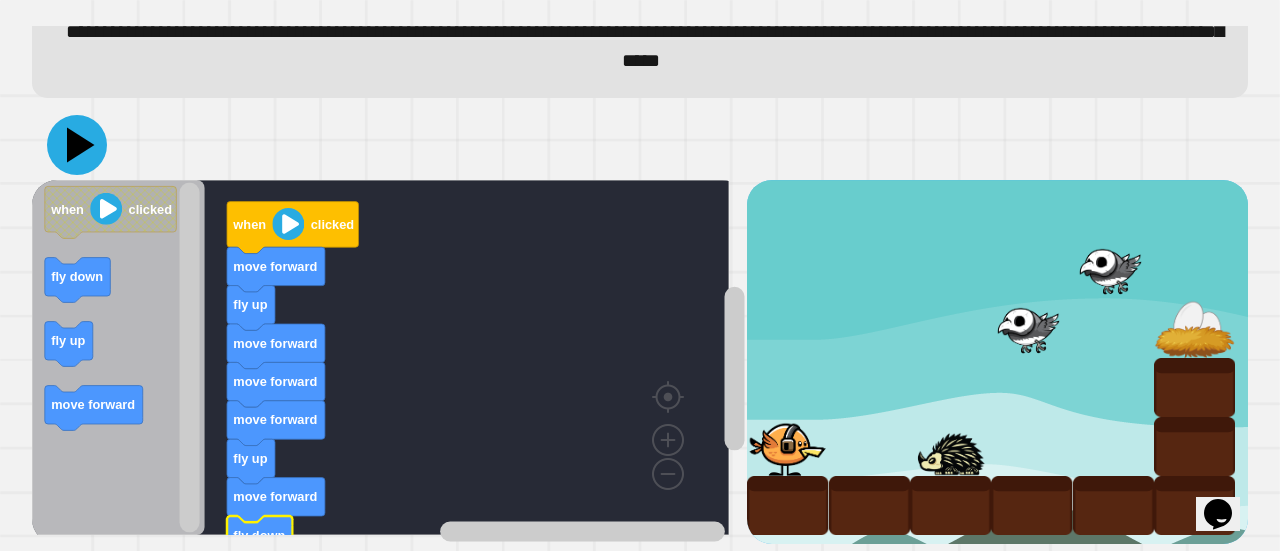 click 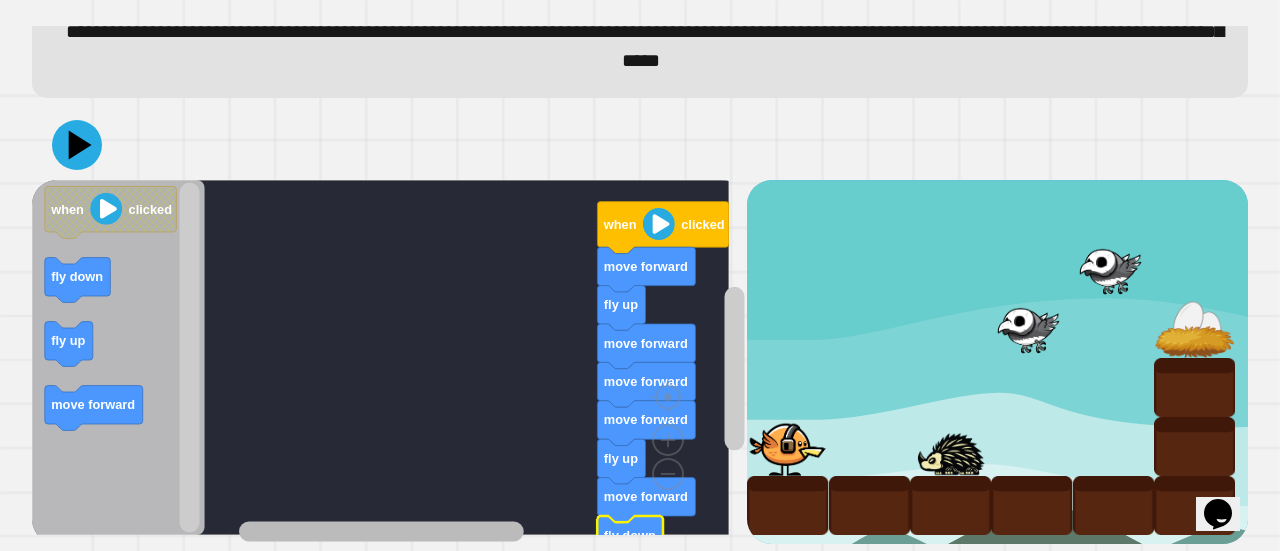 click 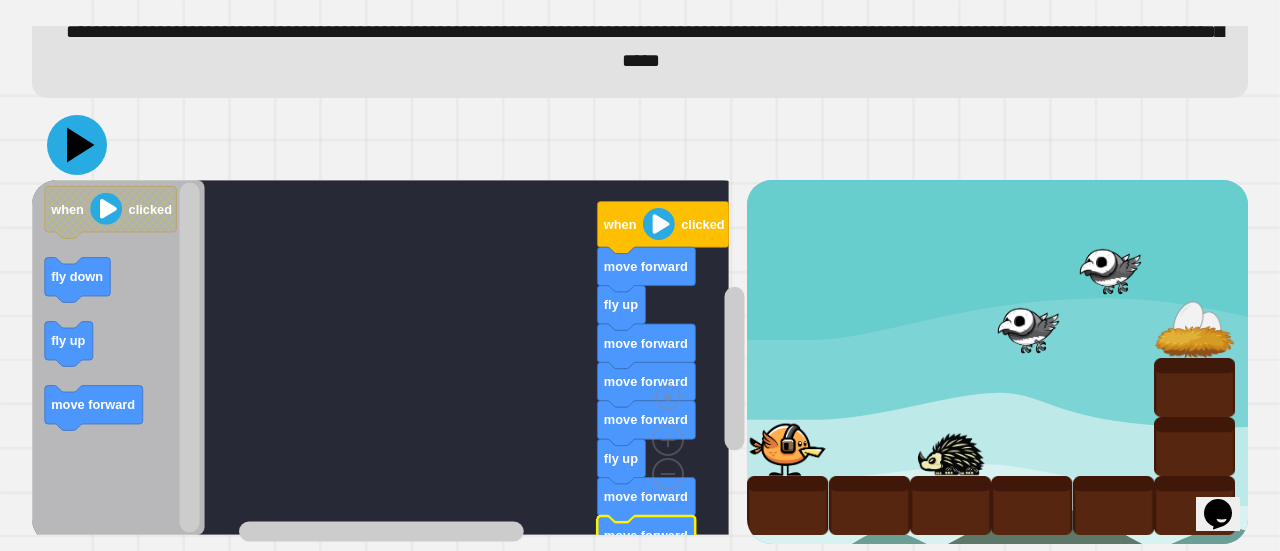 click 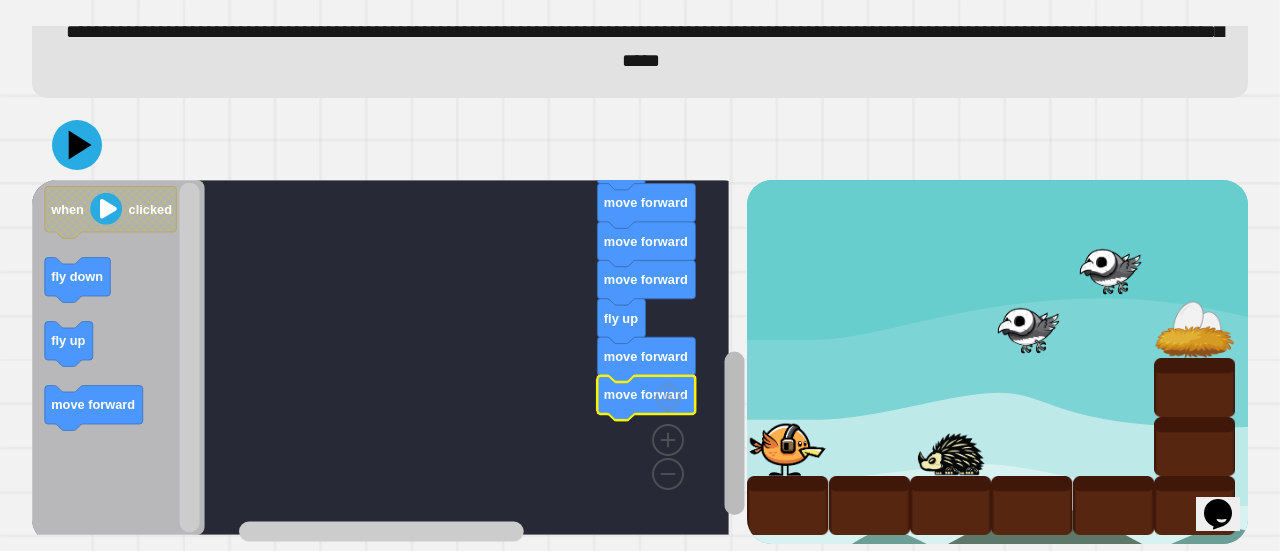 click on "fly up move forward move forward move forward fly up move forward move forward move forward when clicked when clicked fly down fly up move forward" at bounding box center [389, 362] 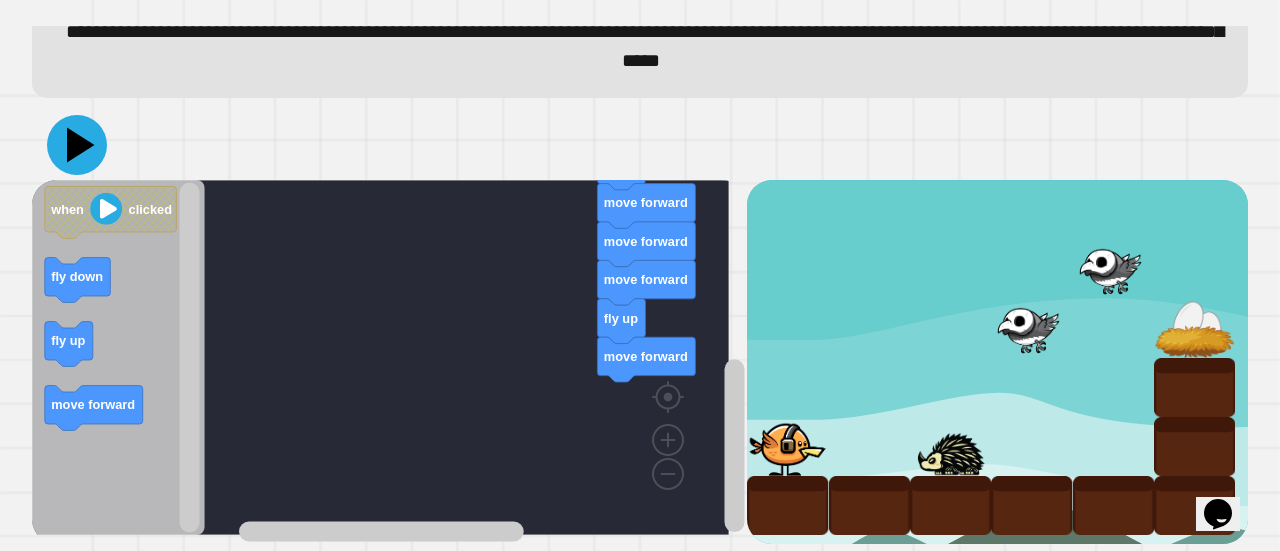 click 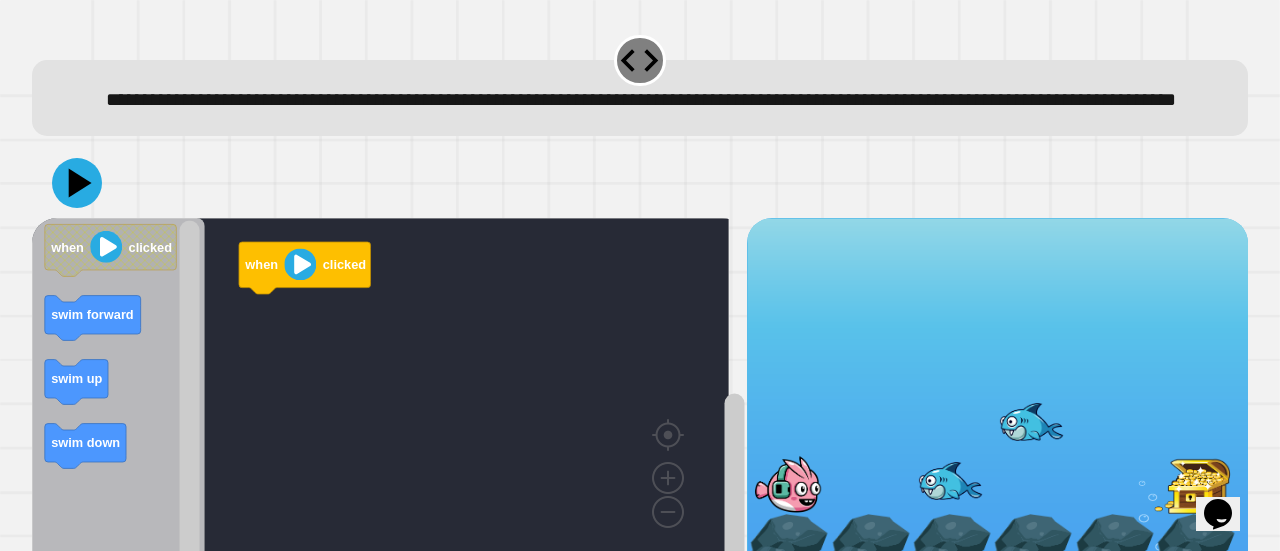 scroll, scrollTop: 92, scrollLeft: 0, axis: vertical 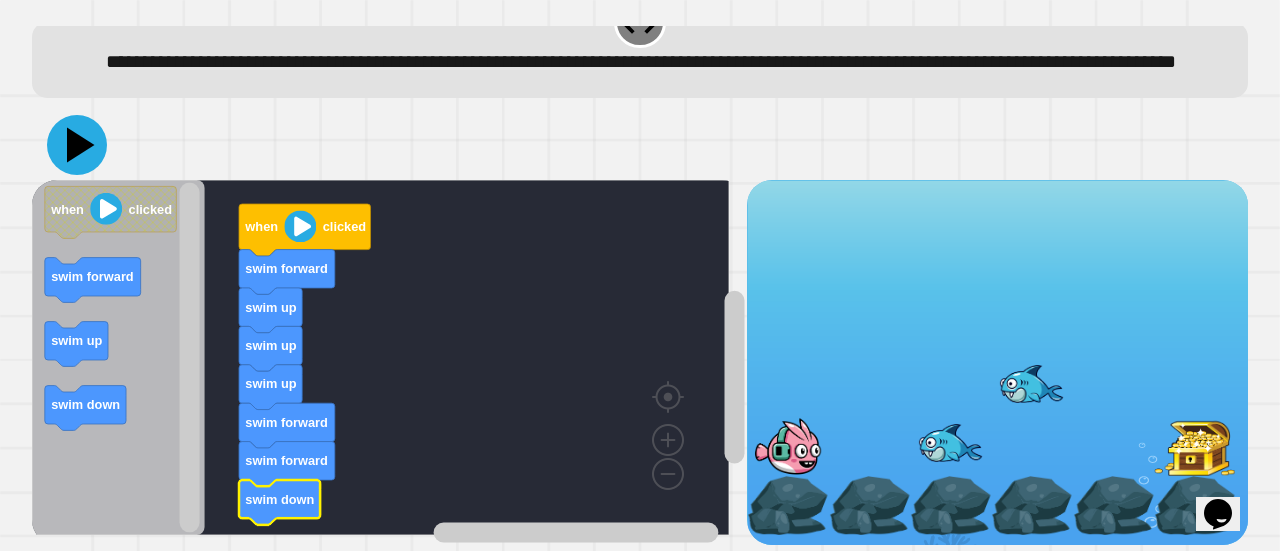 click 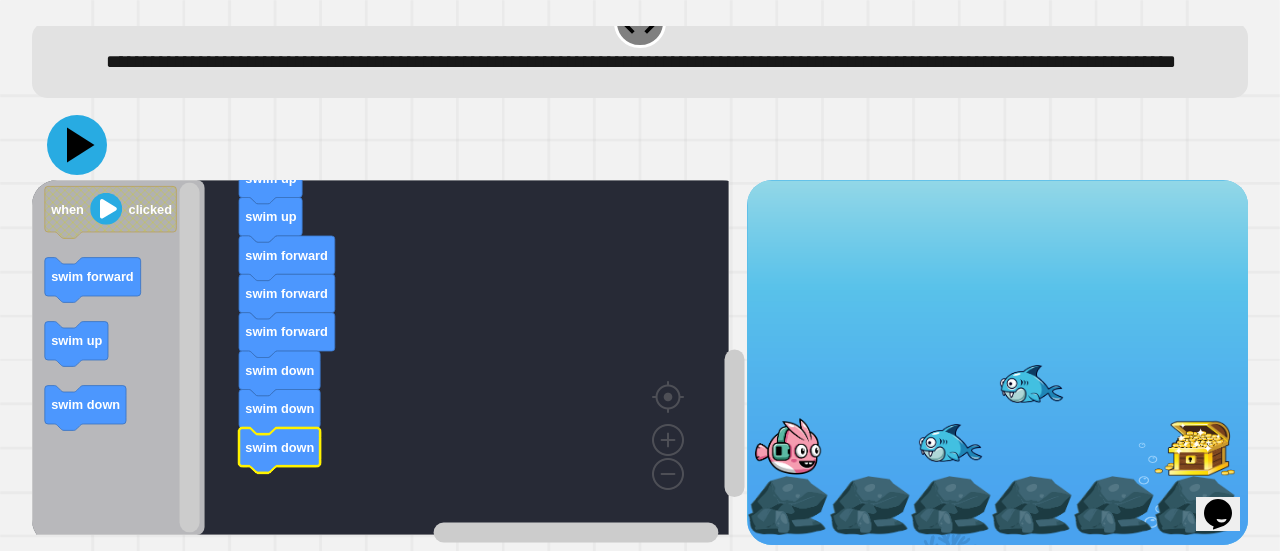 click 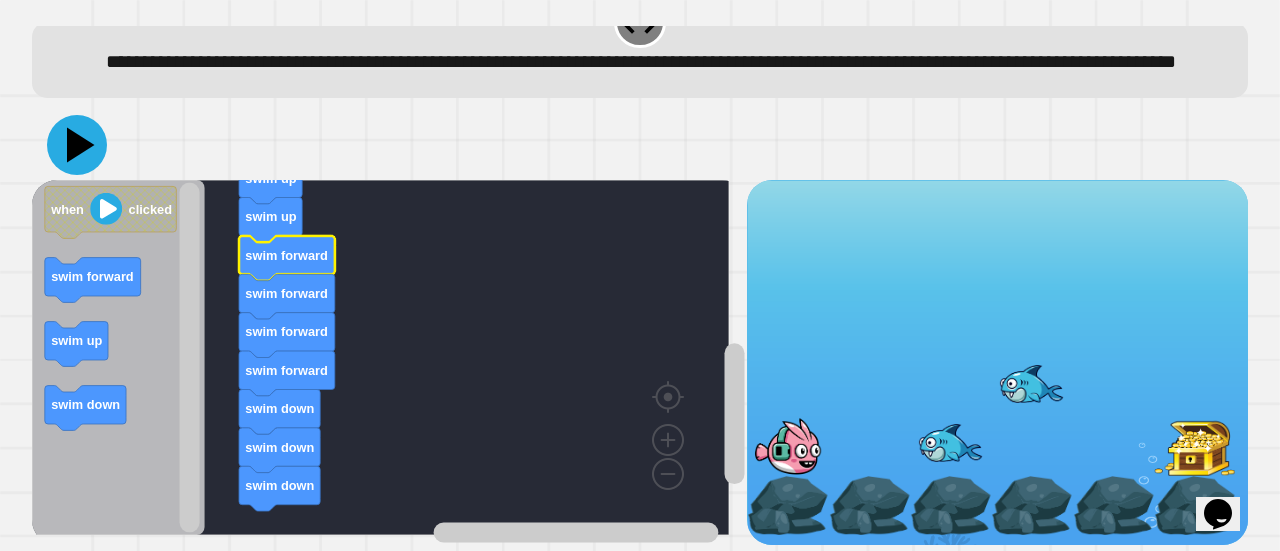 click 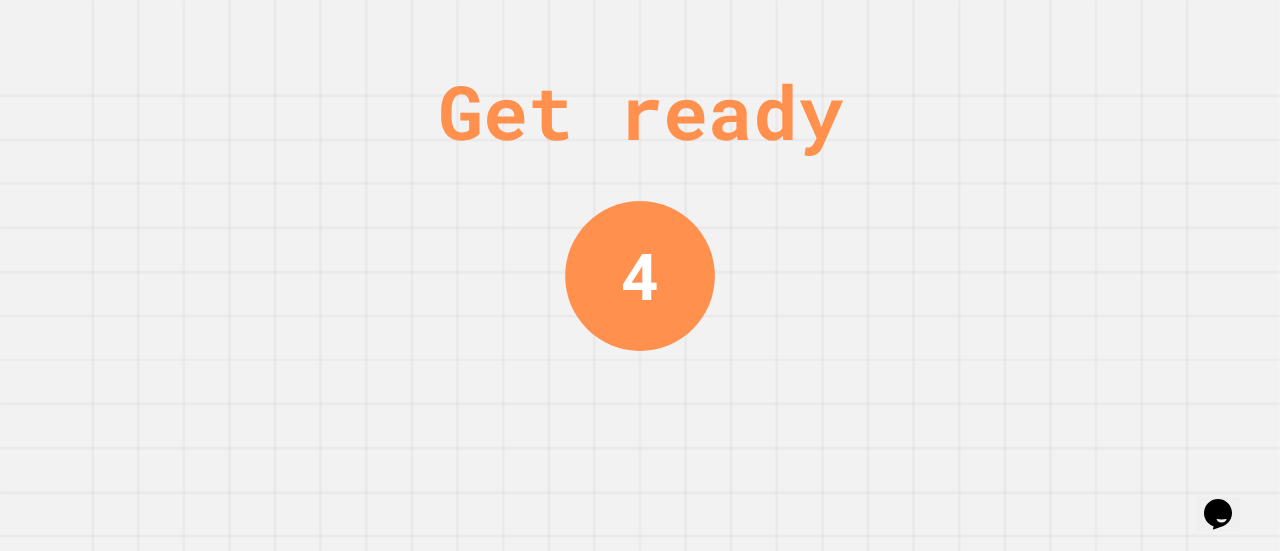 scroll, scrollTop: 0, scrollLeft: 0, axis: both 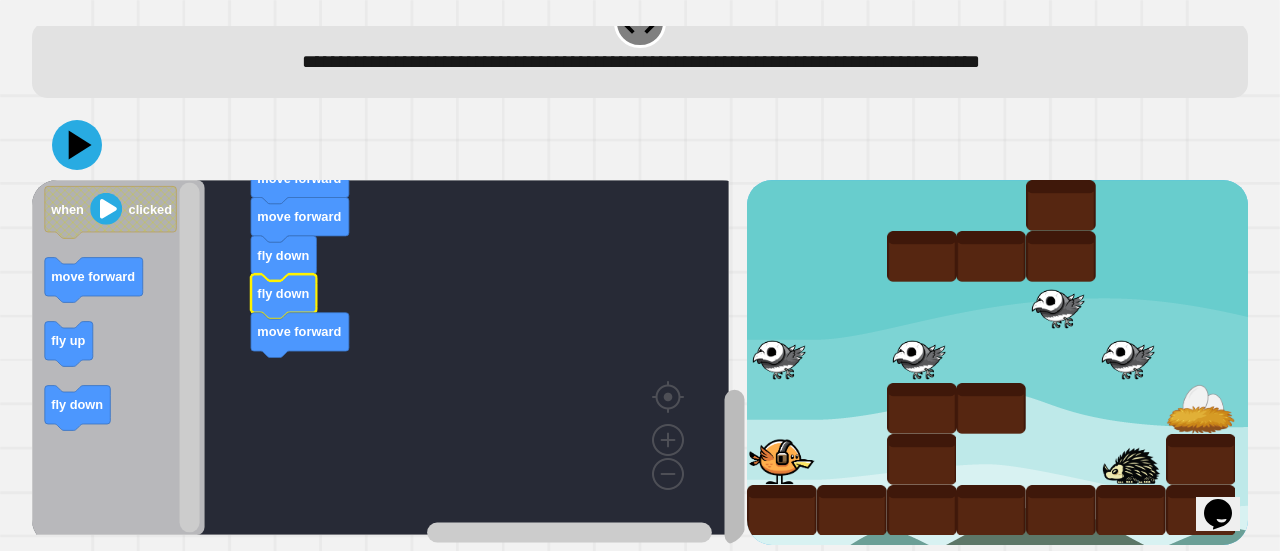 click 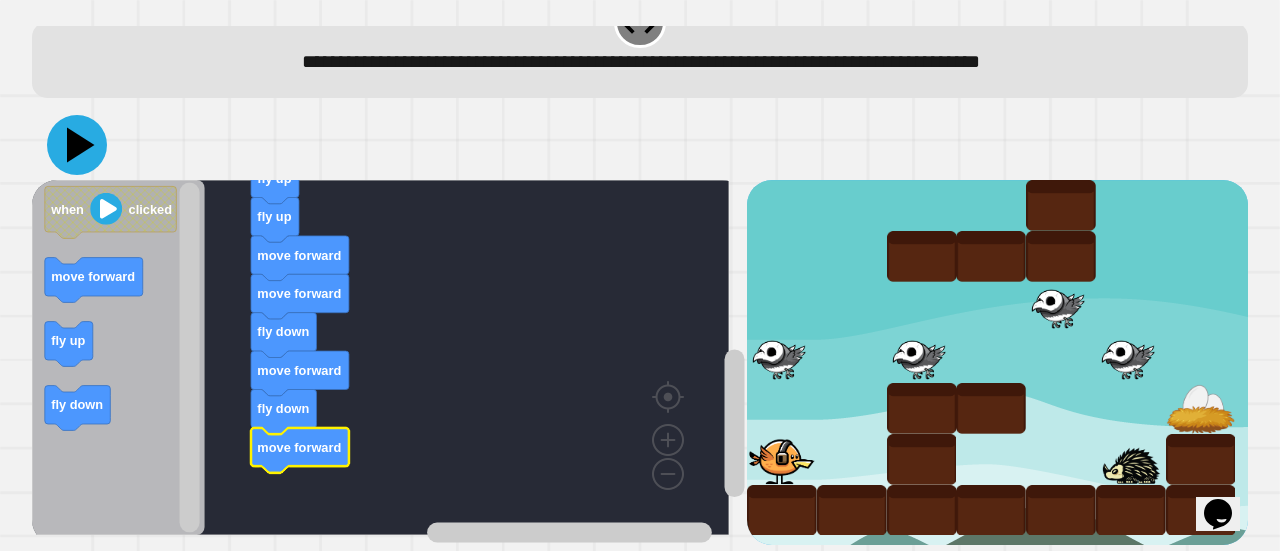 click 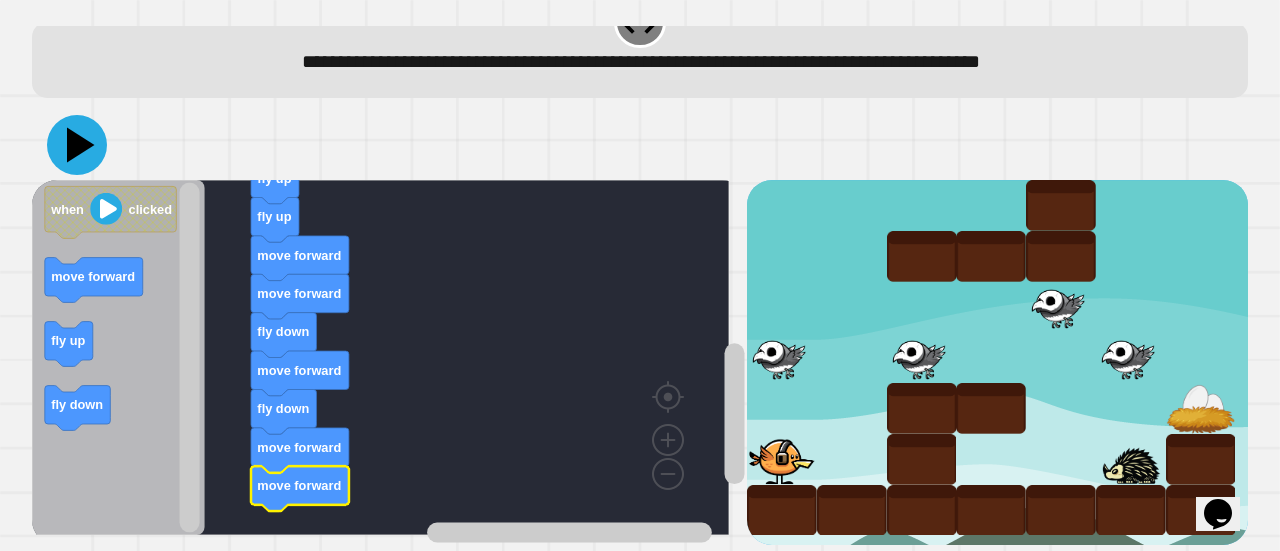 click 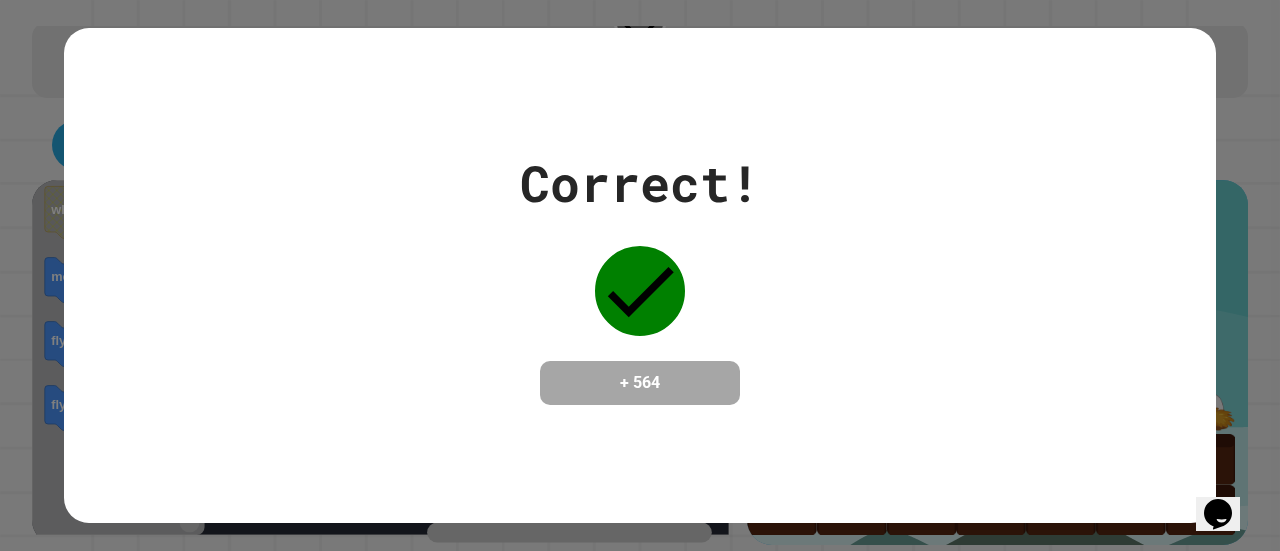 click on "Correct!   + 564" at bounding box center [640, 275] 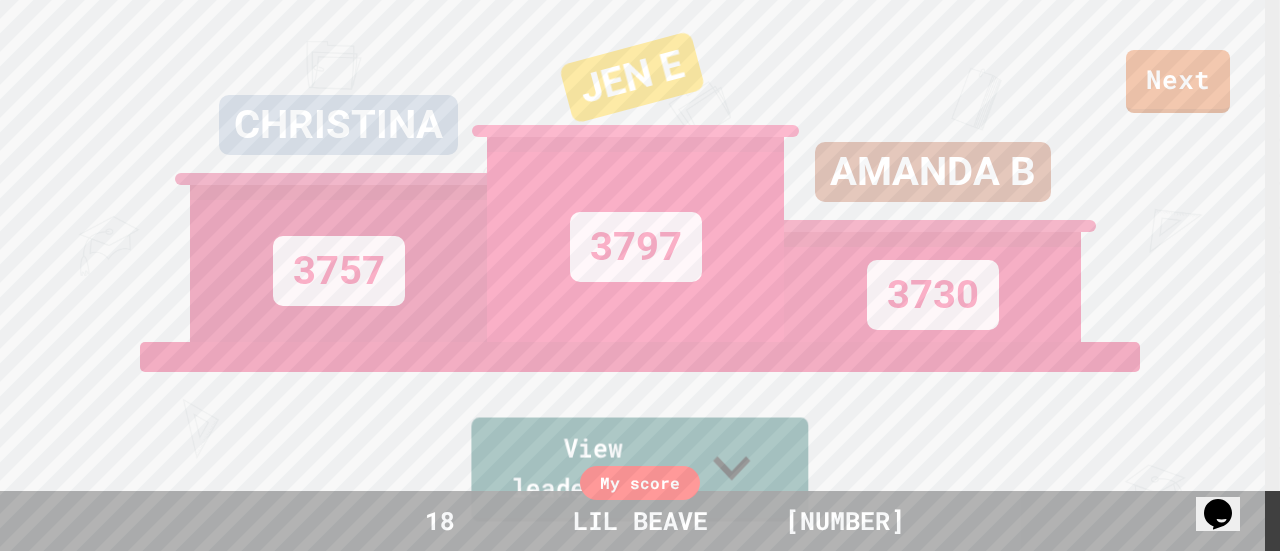 click on "View leaderboard" at bounding box center (639, 470) 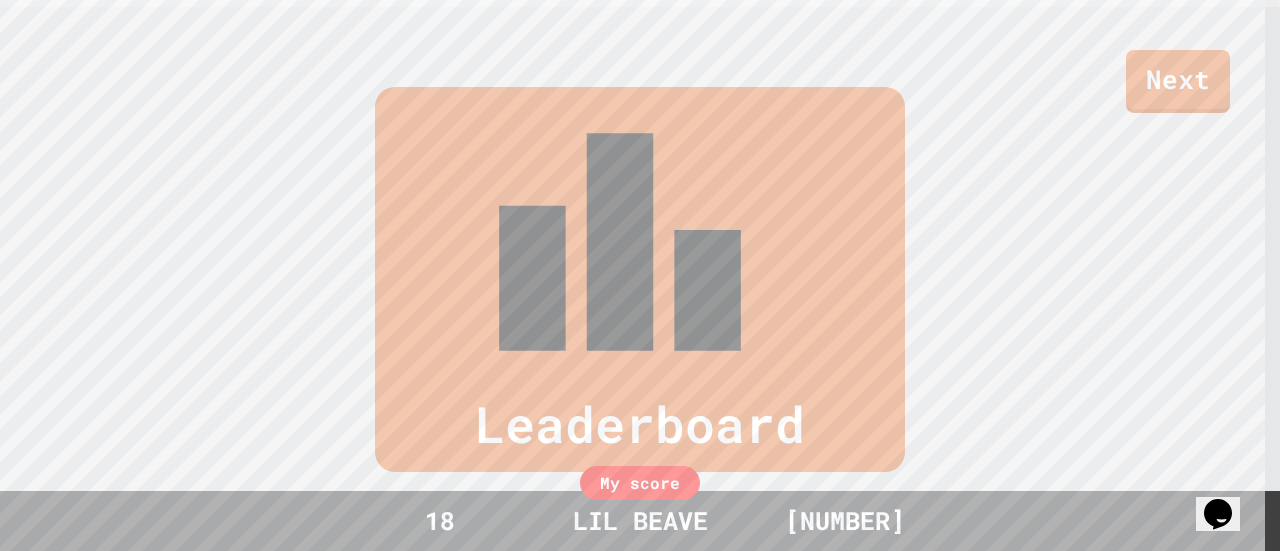 scroll, scrollTop: 832, scrollLeft: 0, axis: vertical 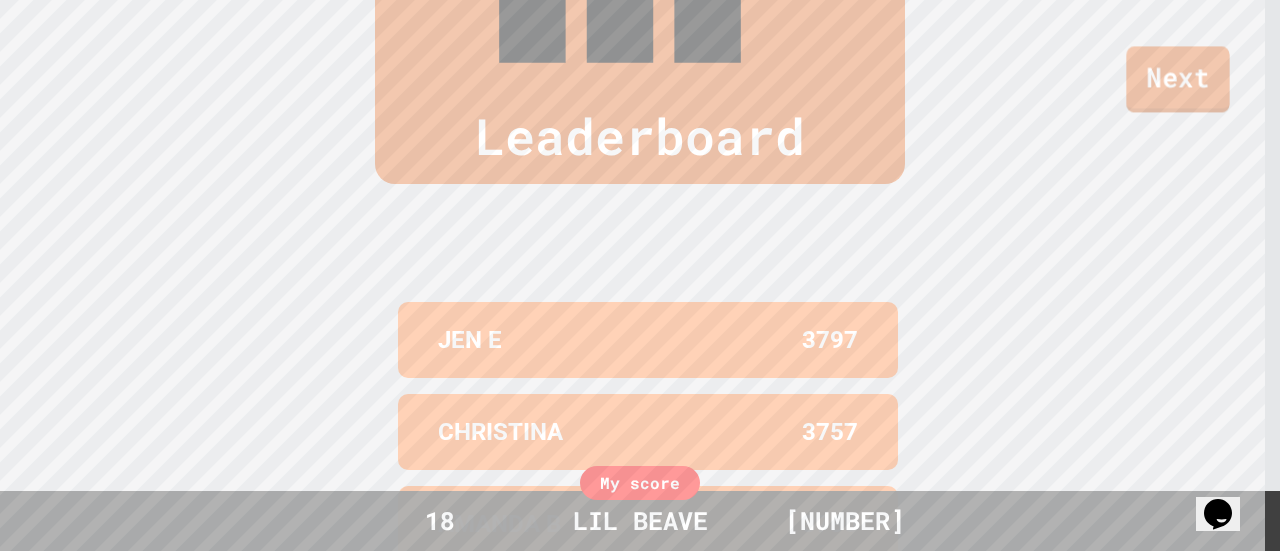 click on "Next" at bounding box center (1177, 79) 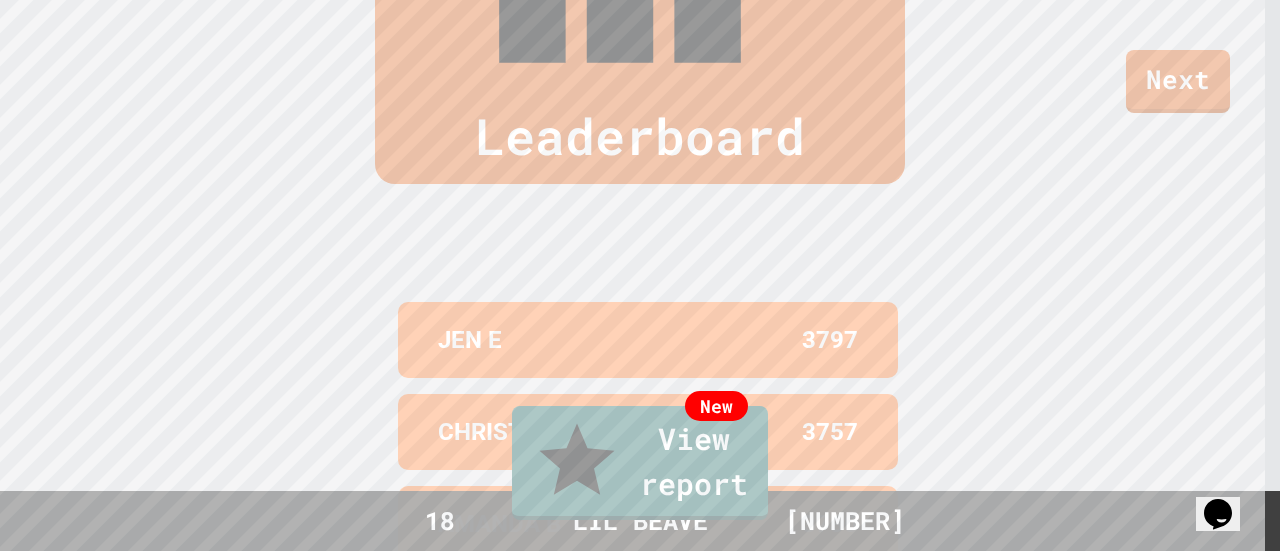 scroll, scrollTop: 36, scrollLeft: 0, axis: vertical 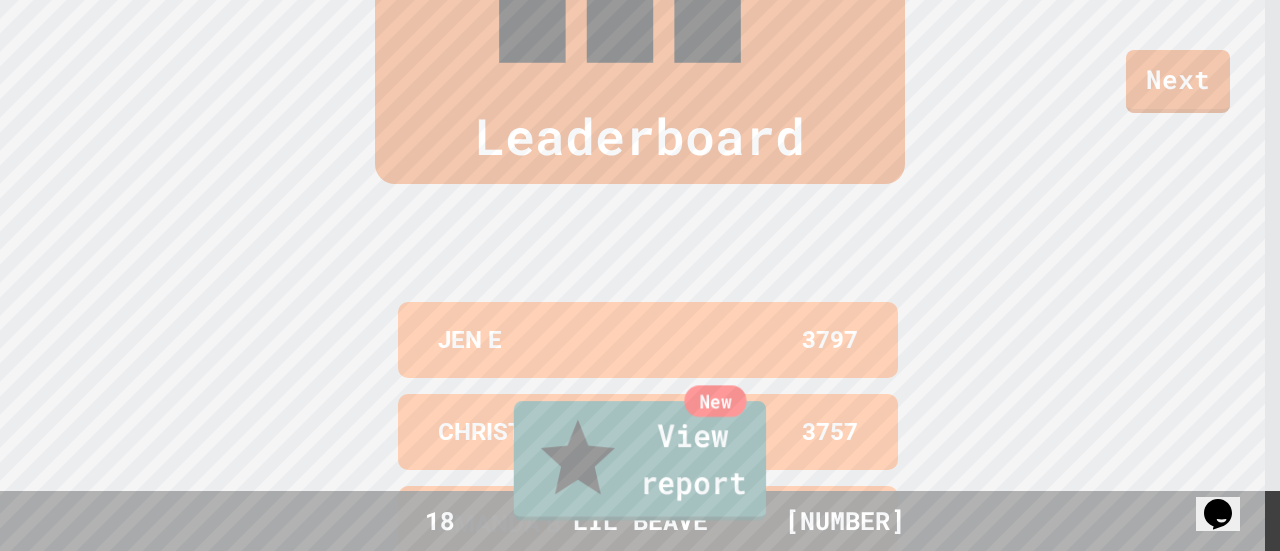 click on "New View report" at bounding box center [640, 461] 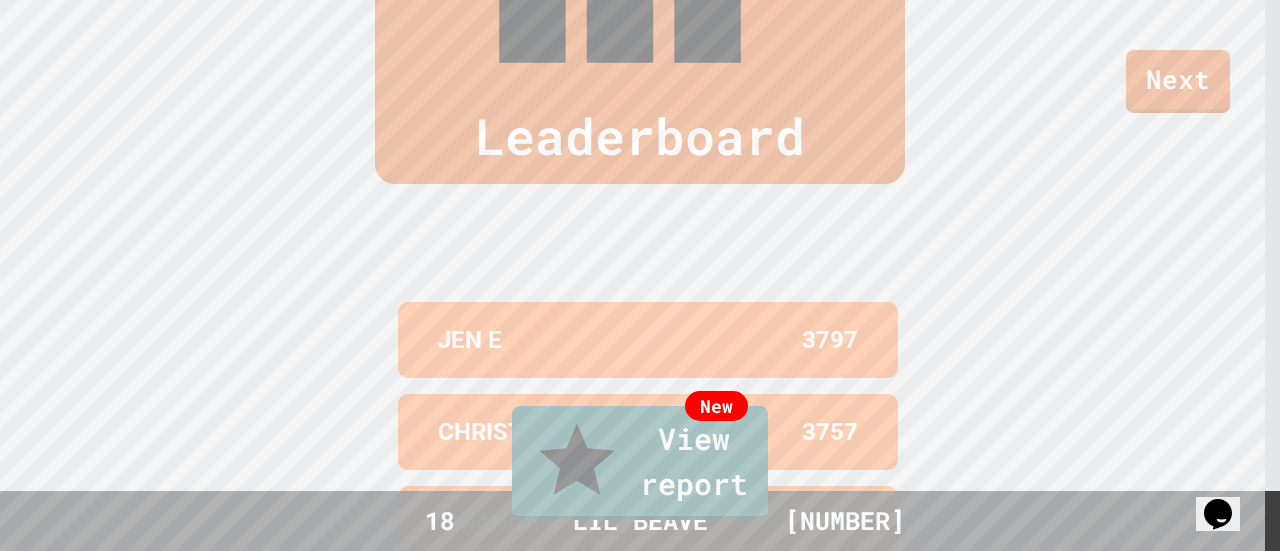click 